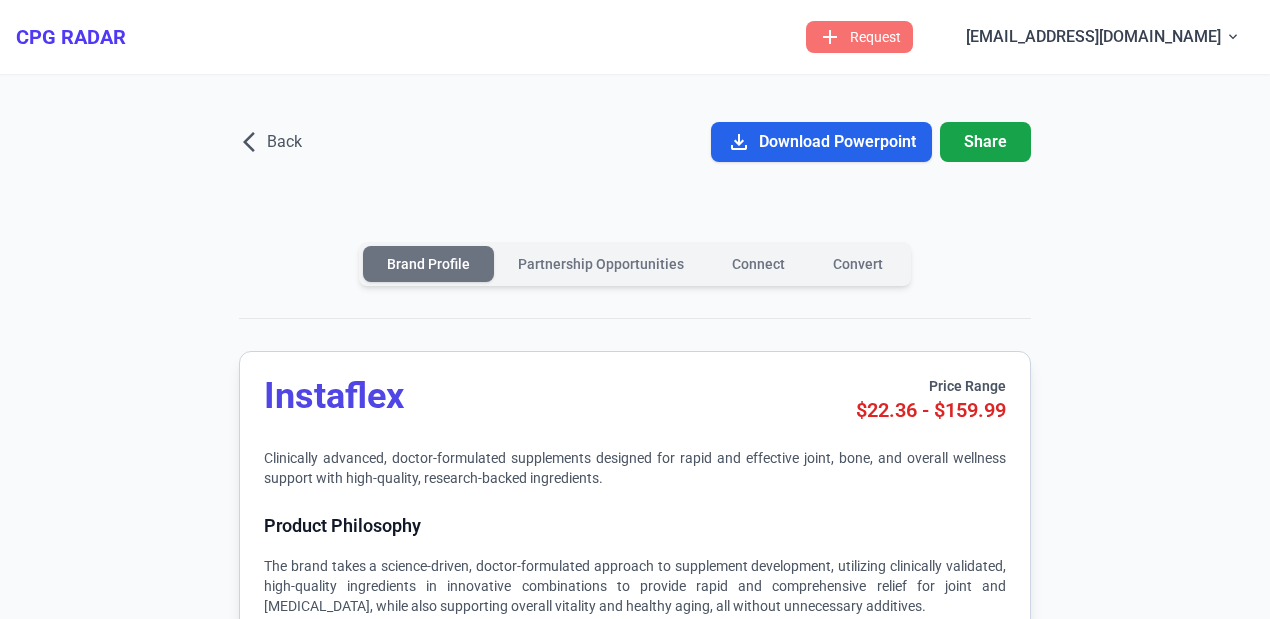 scroll, scrollTop: 178, scrollLeft: 0, axis: vertical 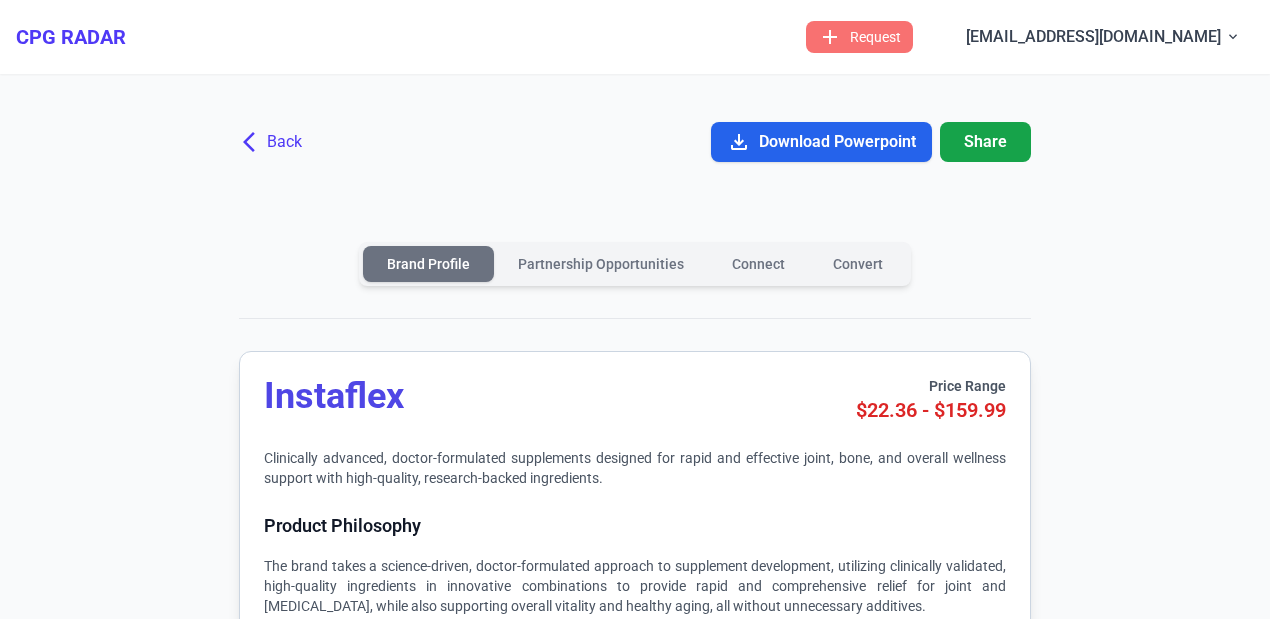 click on "arrow_back_ios" at bounding box center [255, 142] 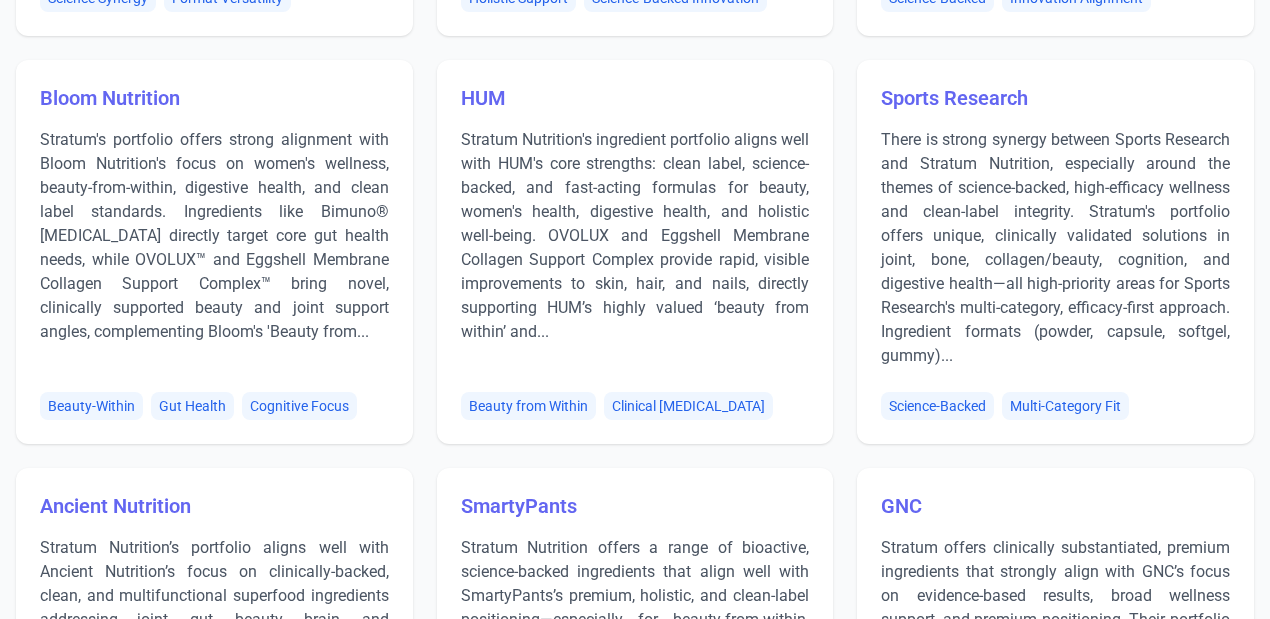 scroll, scrollTop: 2134, scrollLeft: 0, axis: vertical 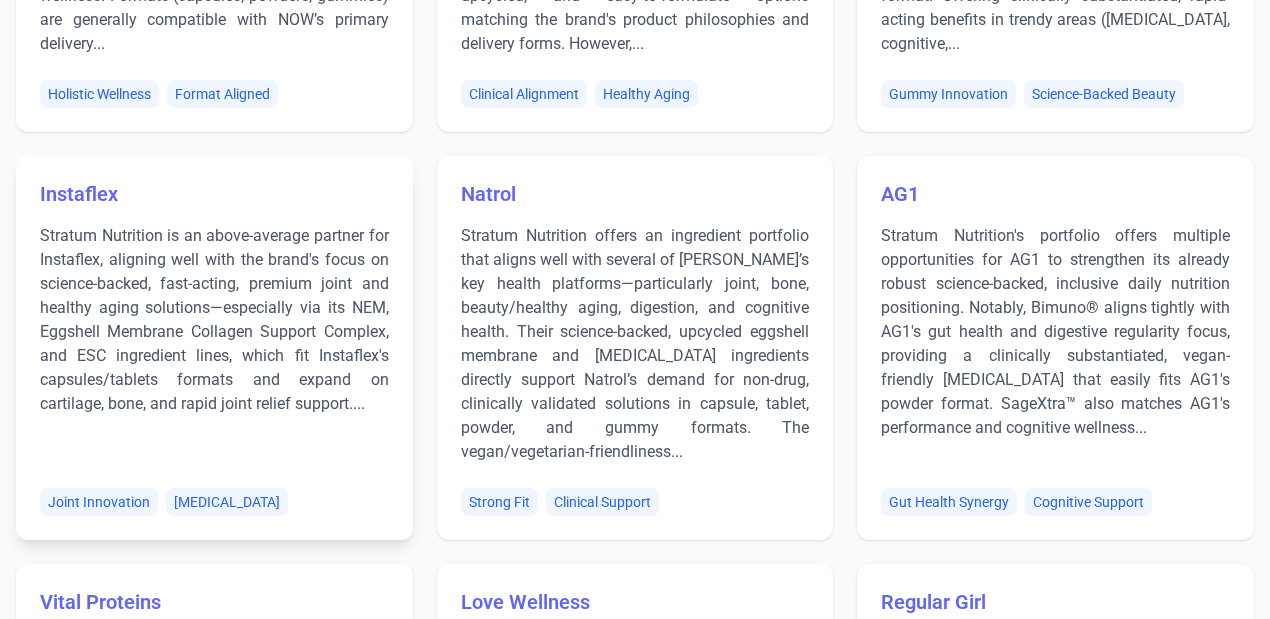 click on "Instaflex" at bounding box center (214, 194) 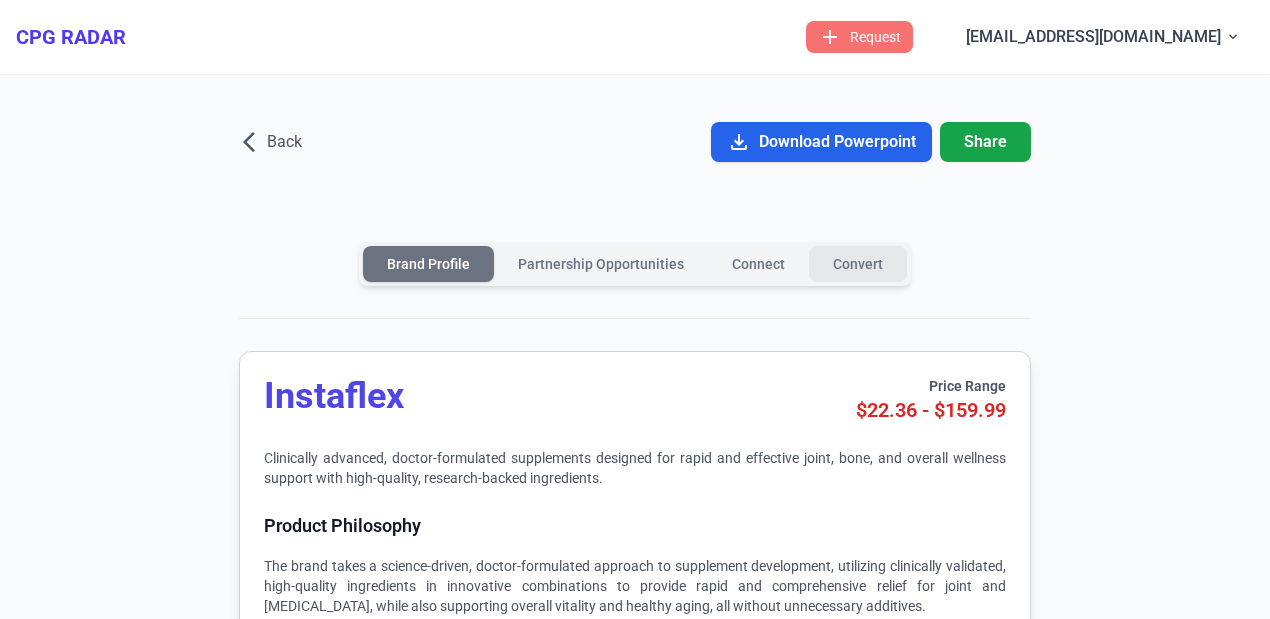 click on "Convert" at bounding box center (858, 264) 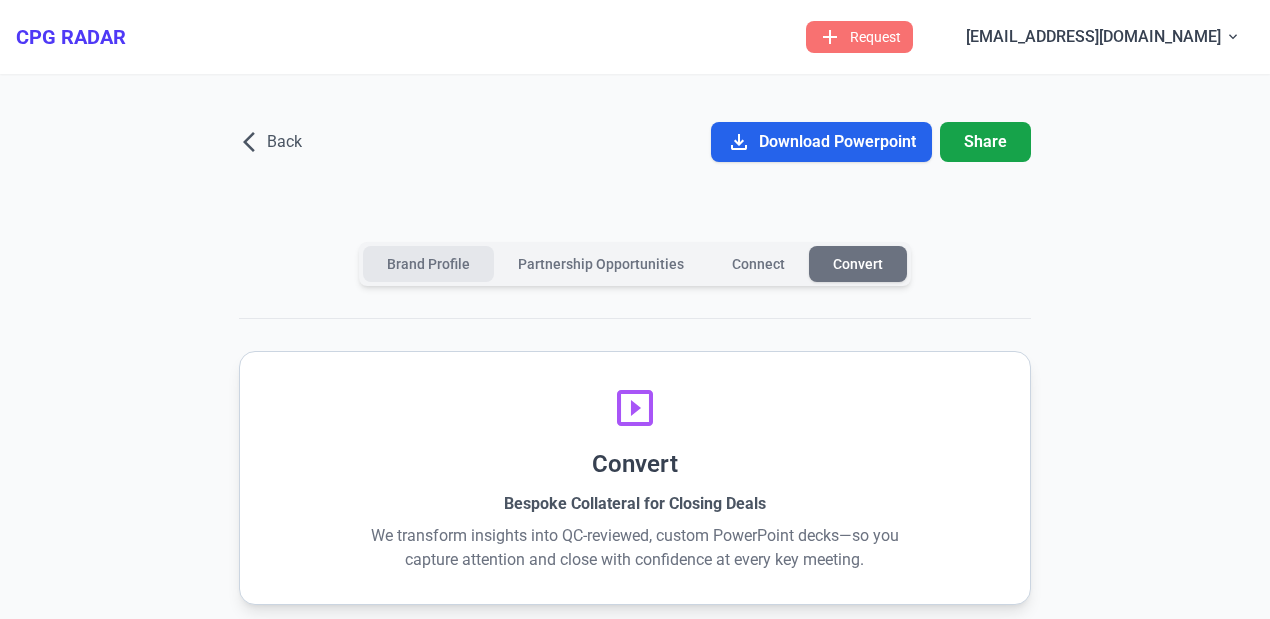 click on "Brand Profile" at bounding box center (428, 264) 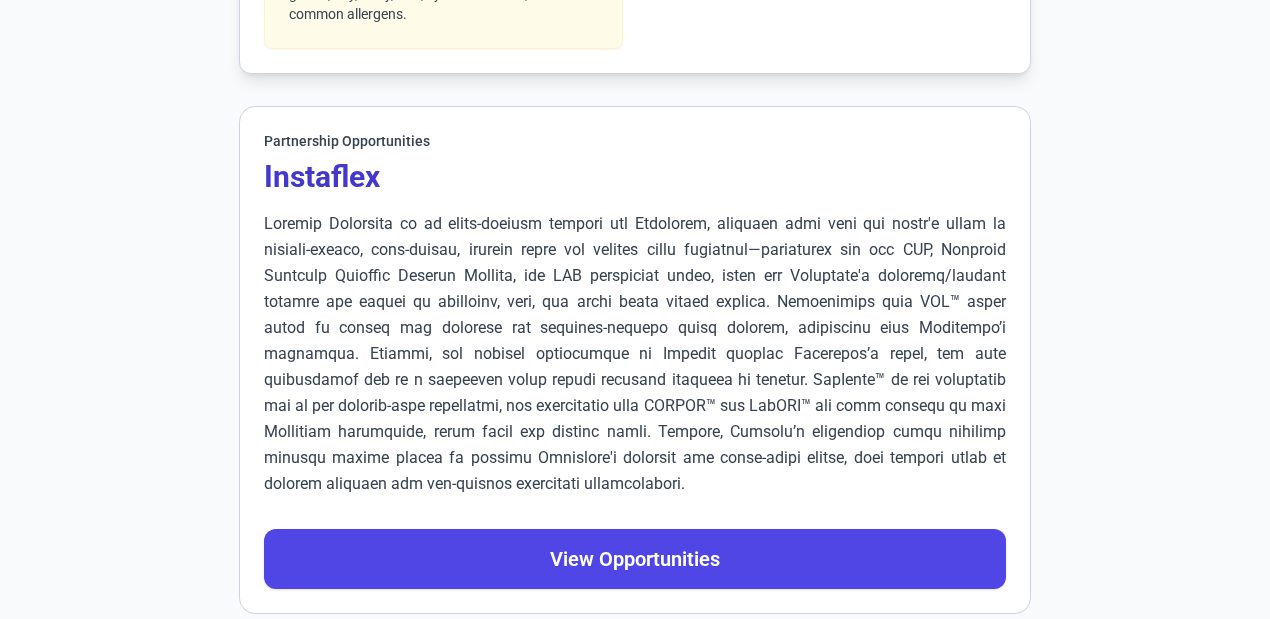 scroll, scrollTop: 7333, scrollLeft: 0, axis: vertical 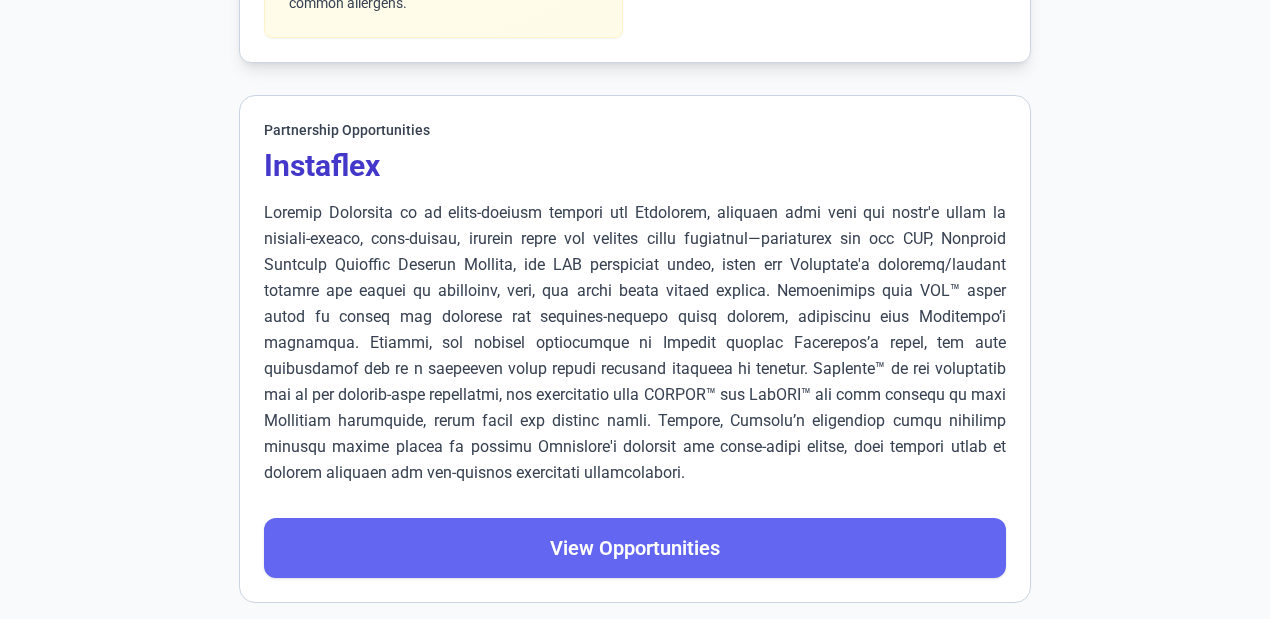 click on "View Opportunities" at bounding box center [635, 548] 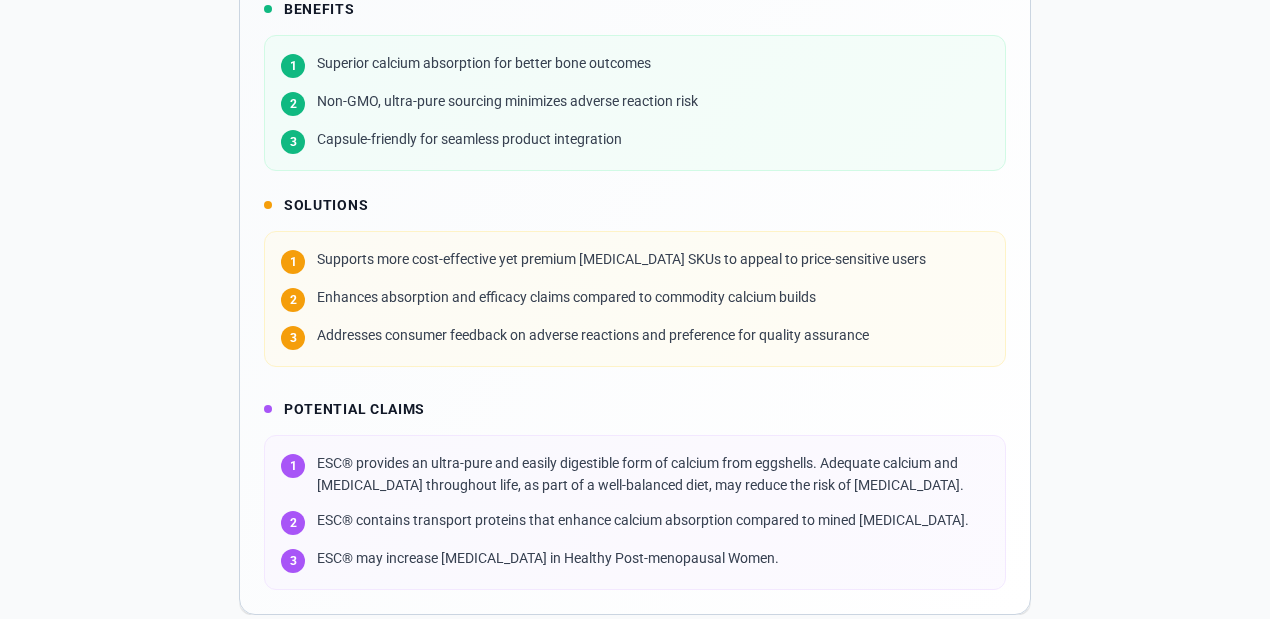 scroll, scrollTop: 3398, scrollLeft: 0, axis: vertical 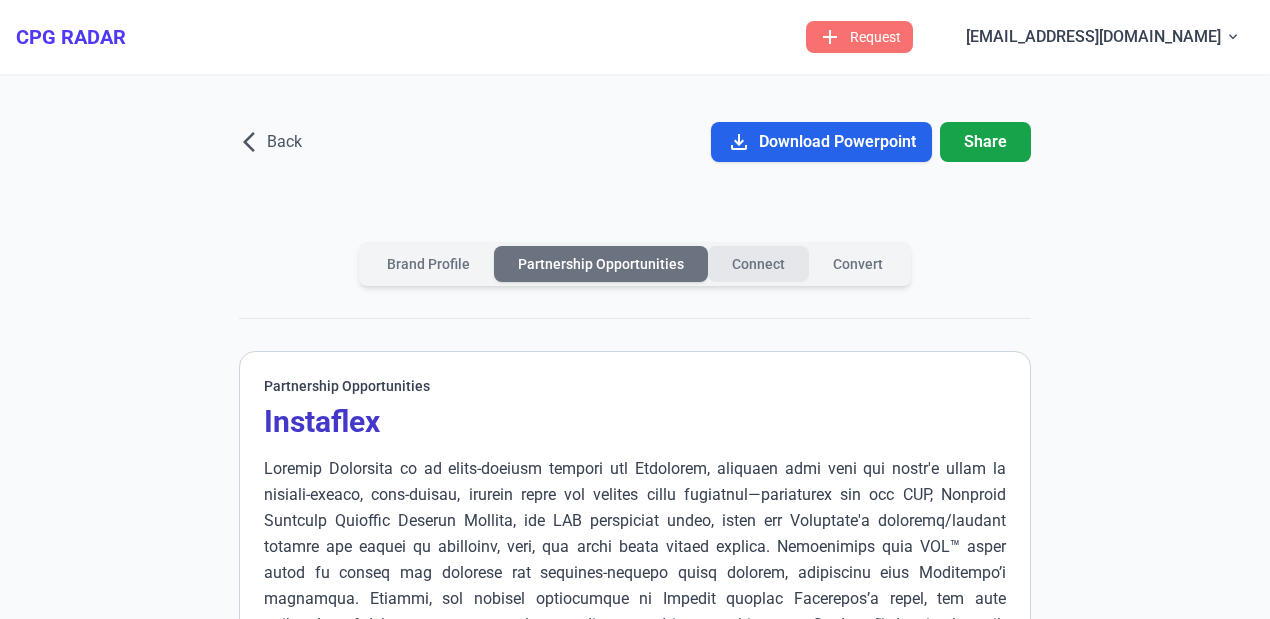 click on "Connect" at bounding box center (758, 264) 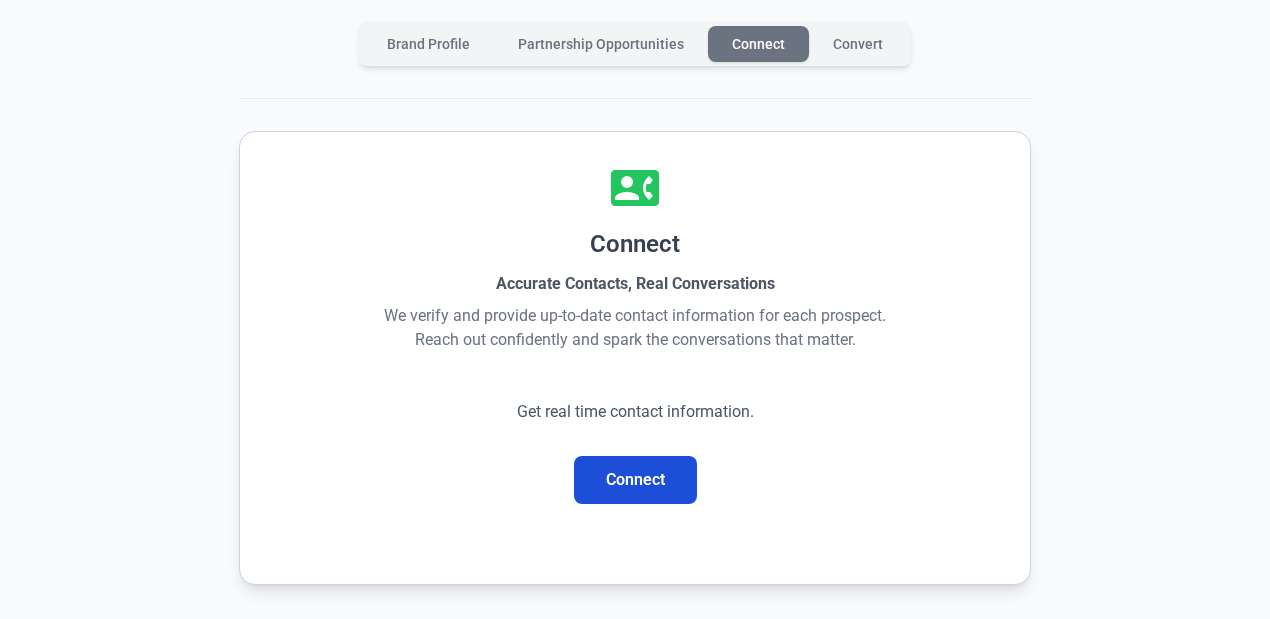 scroll, scrollTop: 232, scrollLeft: 0, axis: vertical 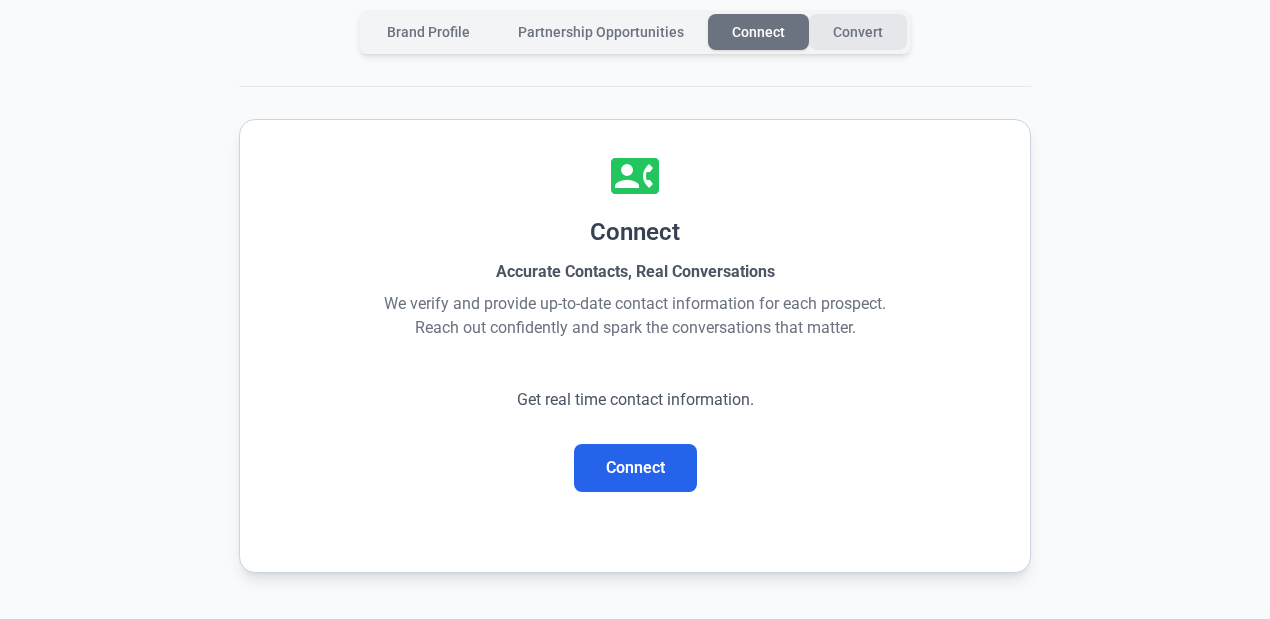 click on "Convert" at bounding box center [858, 32] 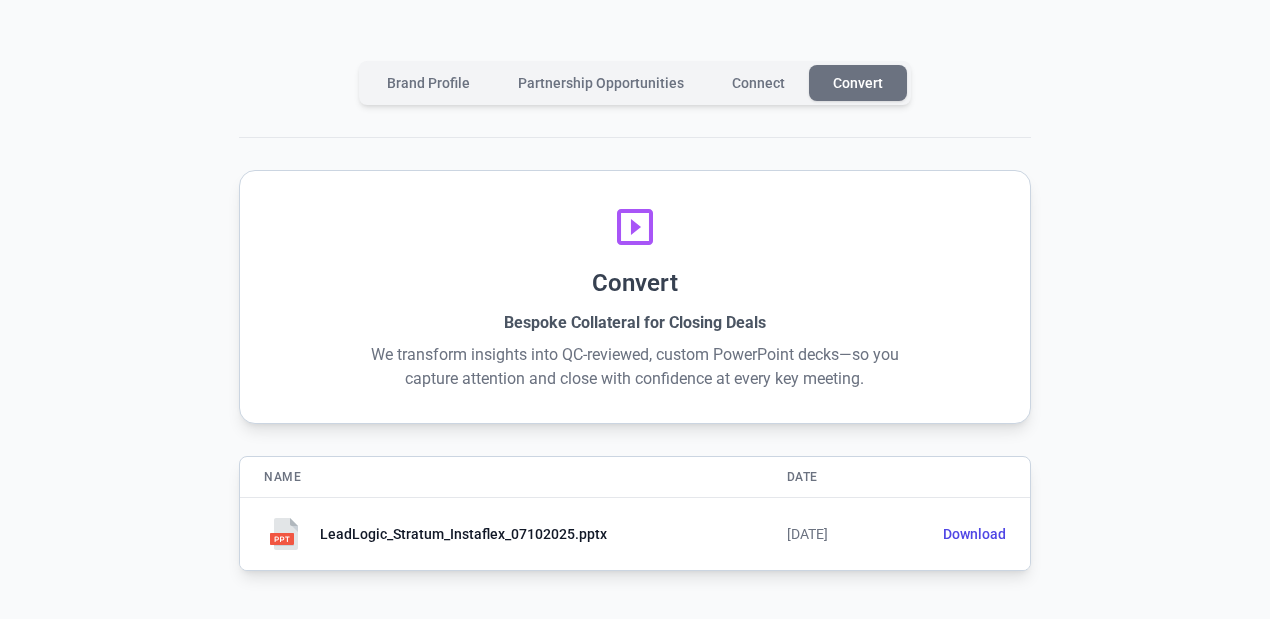 scroll, scrollTop: 178, scrollLeft: 0, axis: vertical 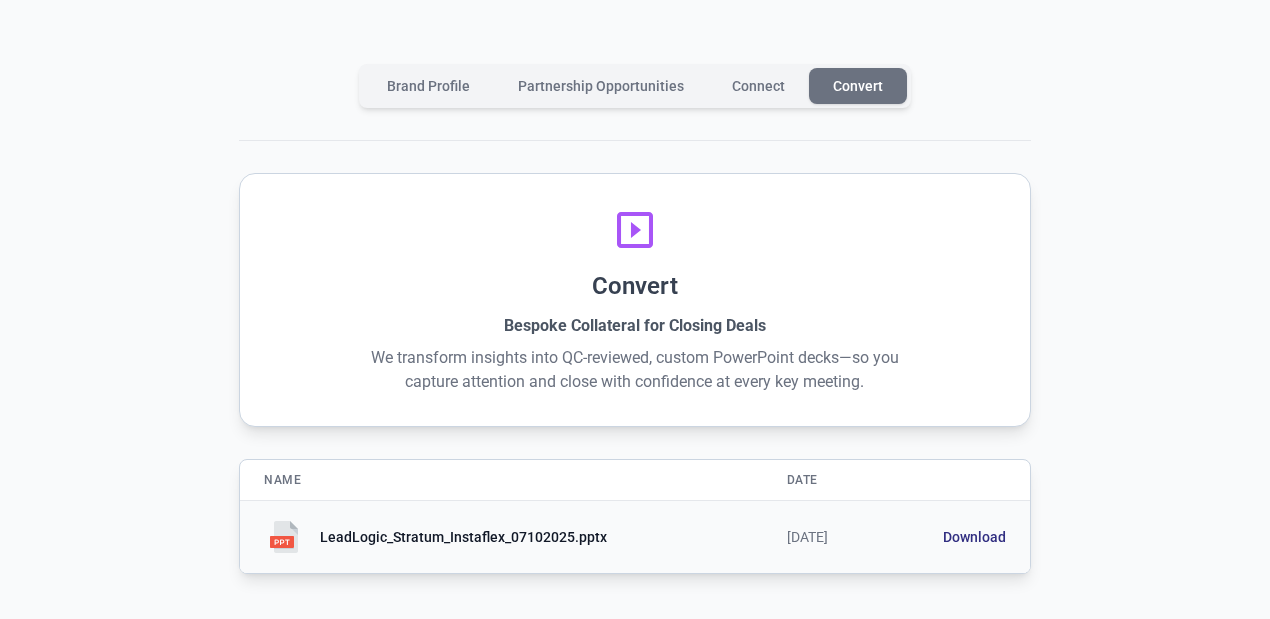 click on "Download" at bounding box center [974, 537] 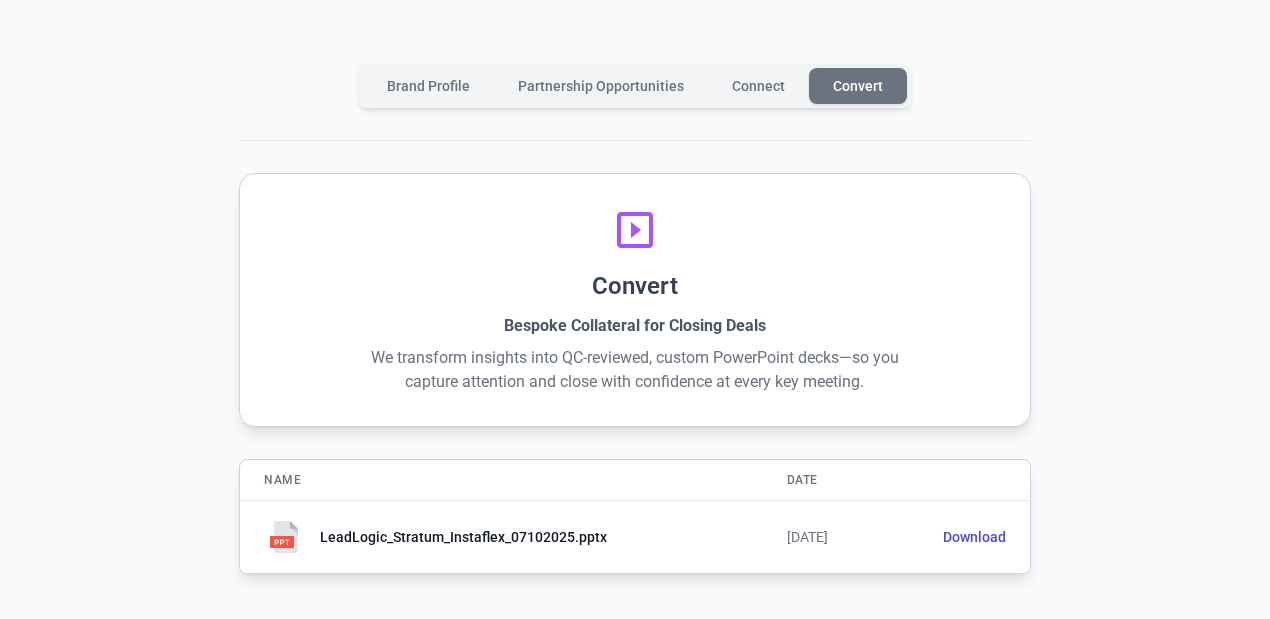 click on "arrow_back_ios   Back  download  Download Powerpoint   Share  Brand Profile   Partnership Opportunities   Connect   Convert  slideshow Convert  Bespoke Collateral for Closing Deals   We transform insights into QC-reviewed, custom PowerPoint decks—so you capture attention and close with confidence at every key meeting.   Name   Date  Download LeadLogic_Stratum_Instaflex_07102025.pptx 7/11/2025  Download" at bounding box center (635, 259) 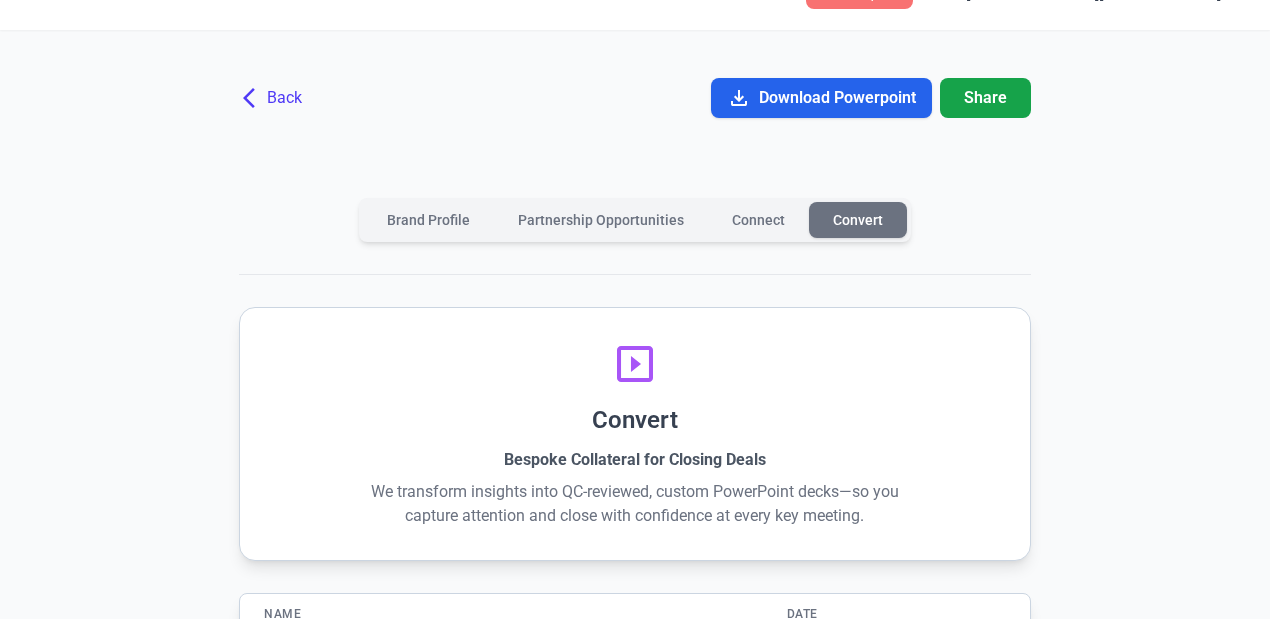 click on "arrow_back_ios   Back" at bounding box center [272, 98] 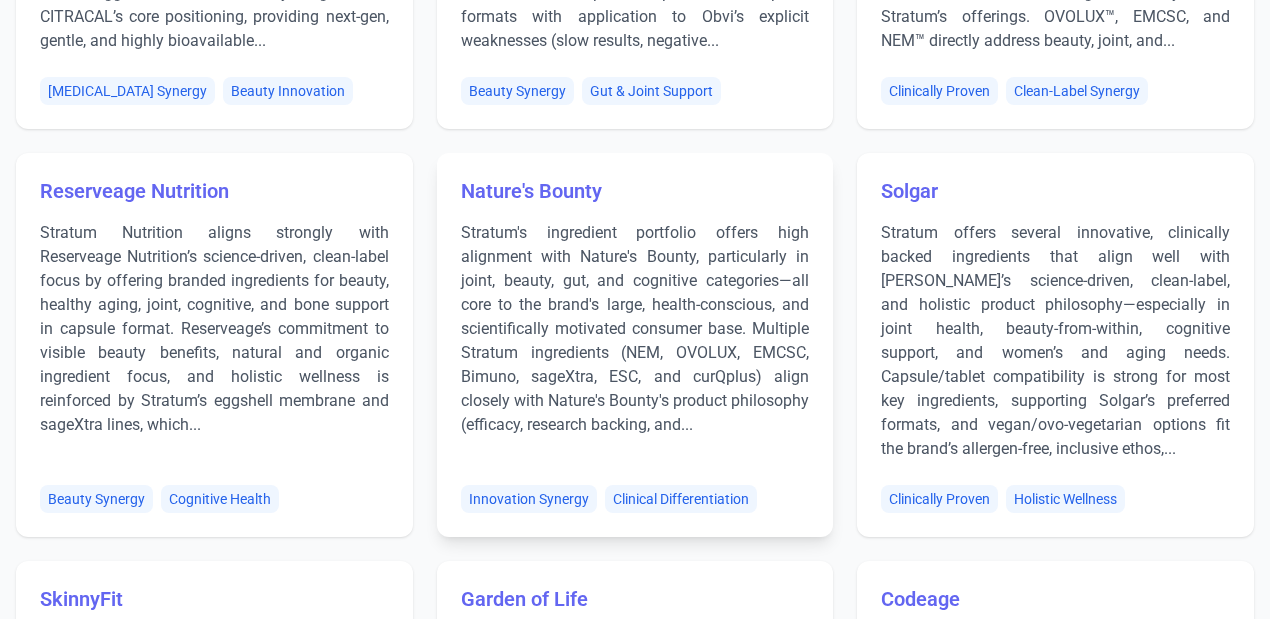 scroll, scrollTop: 844, scrollLeft: 0, axis: vertical 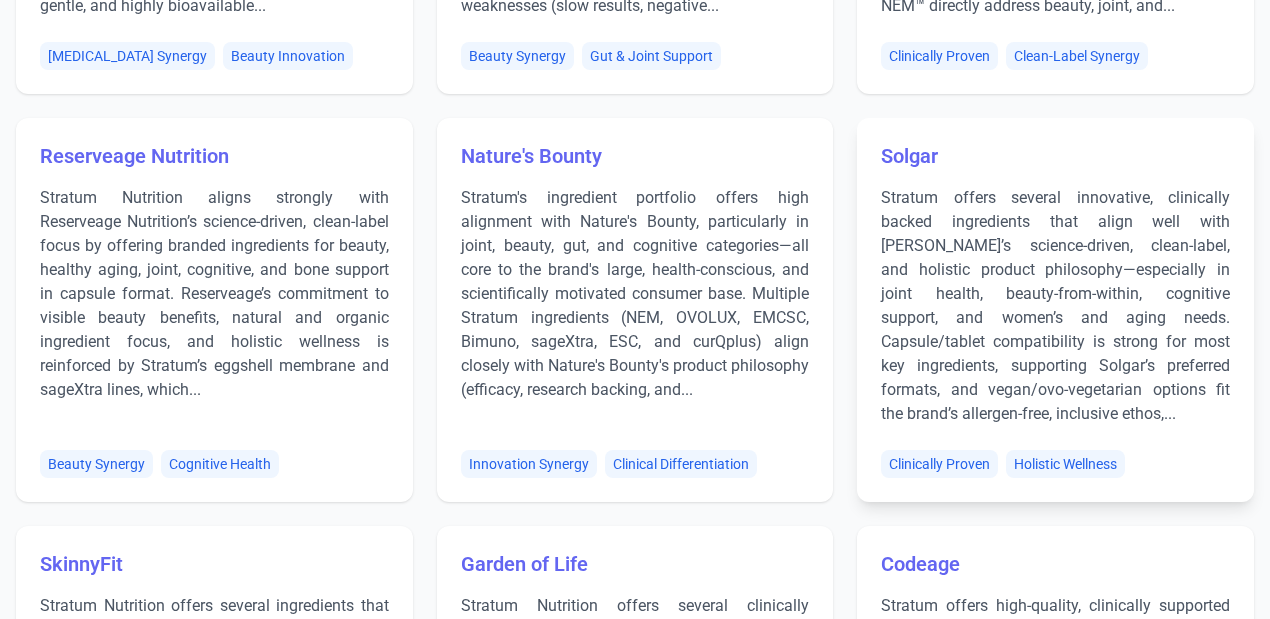 click on "Solgar Stratum offers several innovative, clinically backed ingredients that align well with Solgar’s science-driven, clean-label, and holistic product philosophy—especially in joint health, beauty-from-within, cognitive support, and women’s and aging needs. Capsule/tablet compatibility is strong for most key ingredients, supporting Solgar’s preferred formats, and vegan/ovo-vegetarian options fit the brand’s allergen-free, inclusive ethos,... Clinically Proven Holistic Wellness" at bounding box center (1055, 310) 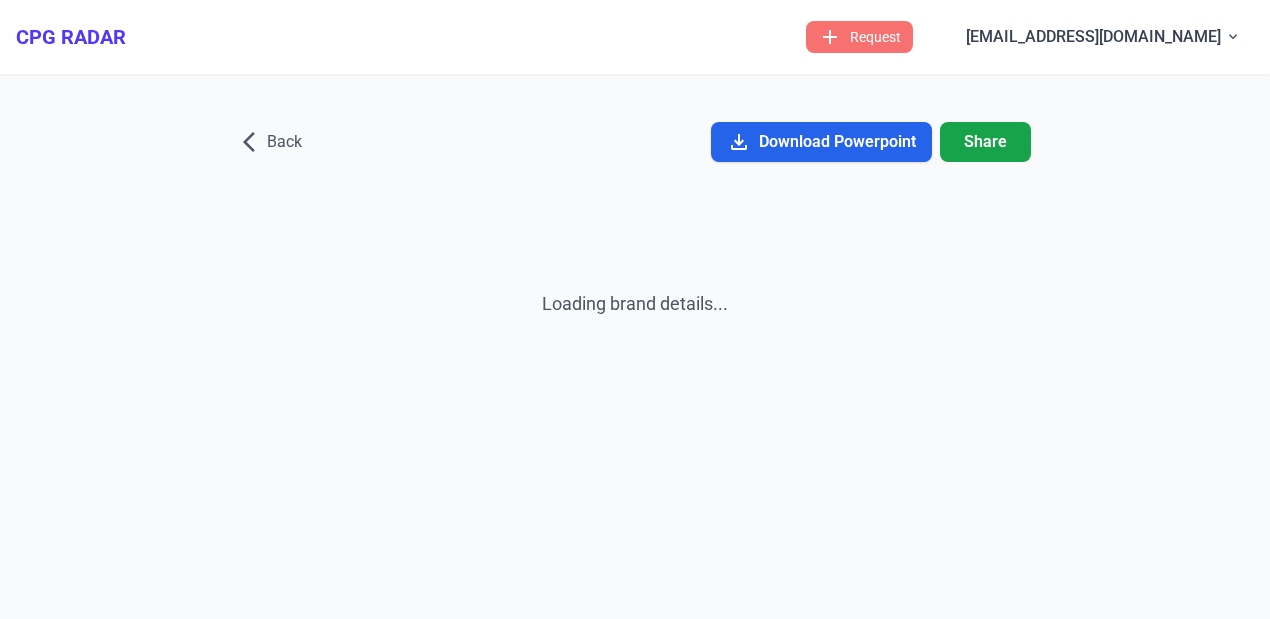 scroll, scrollTop: 0, scrollLeft: 0, axis: both 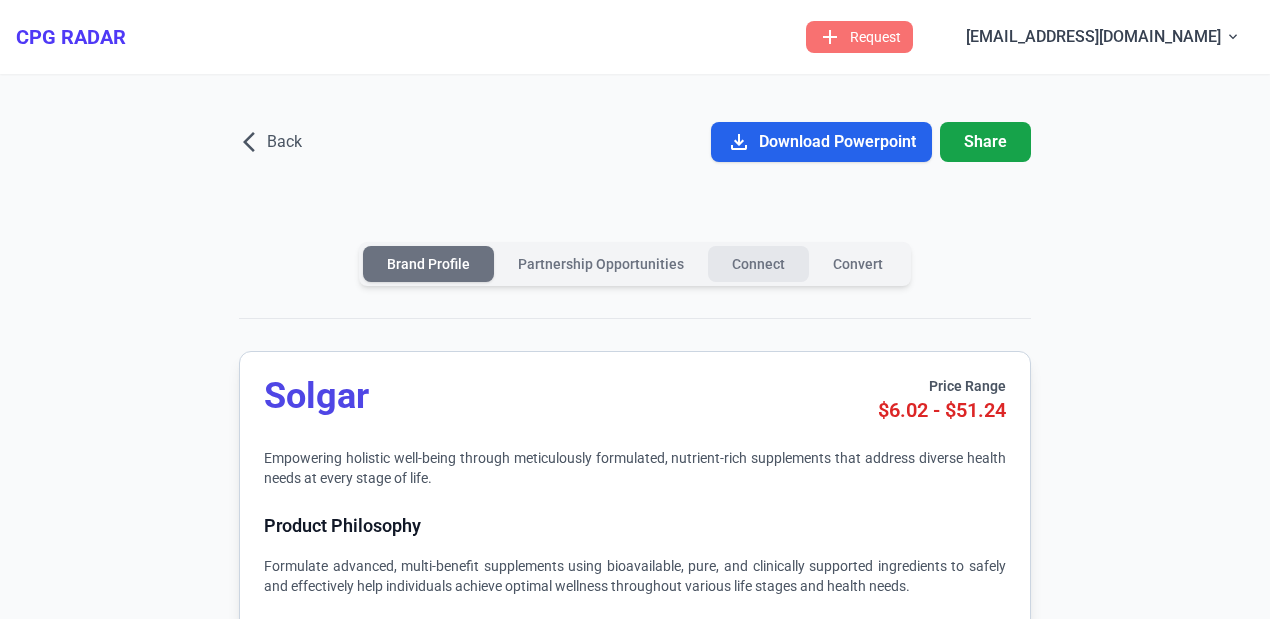 click on "Connect" at bounding box center (758, 264) 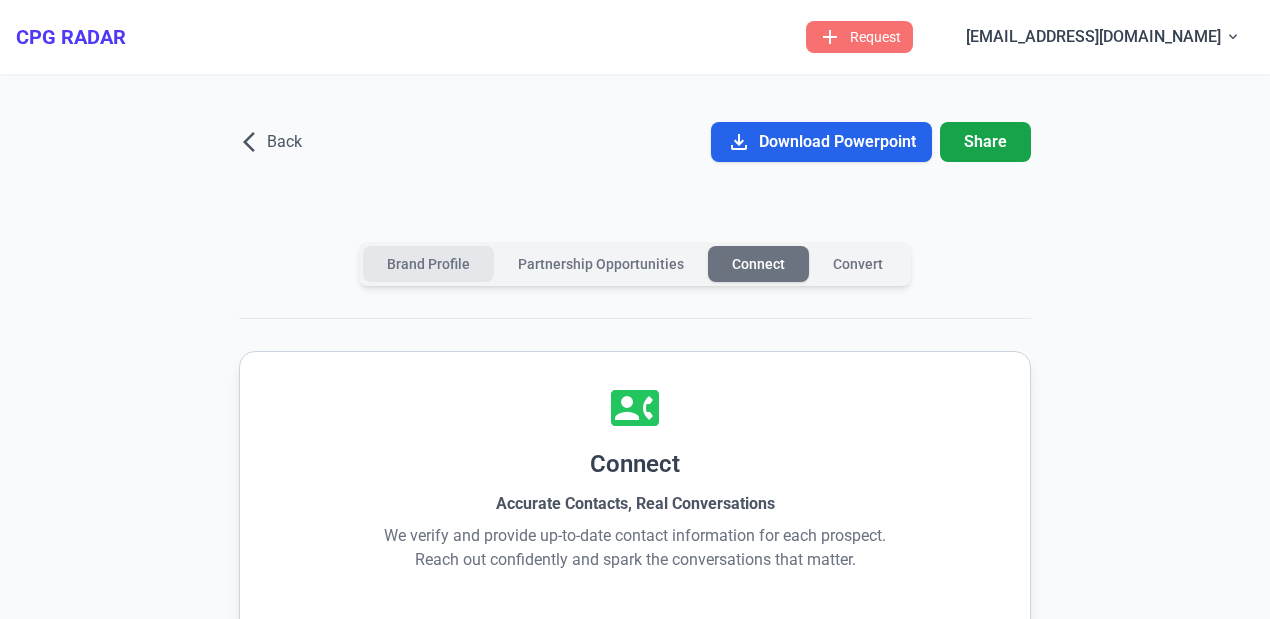 click on "Brand Profile" at bounding box center [428, 264] 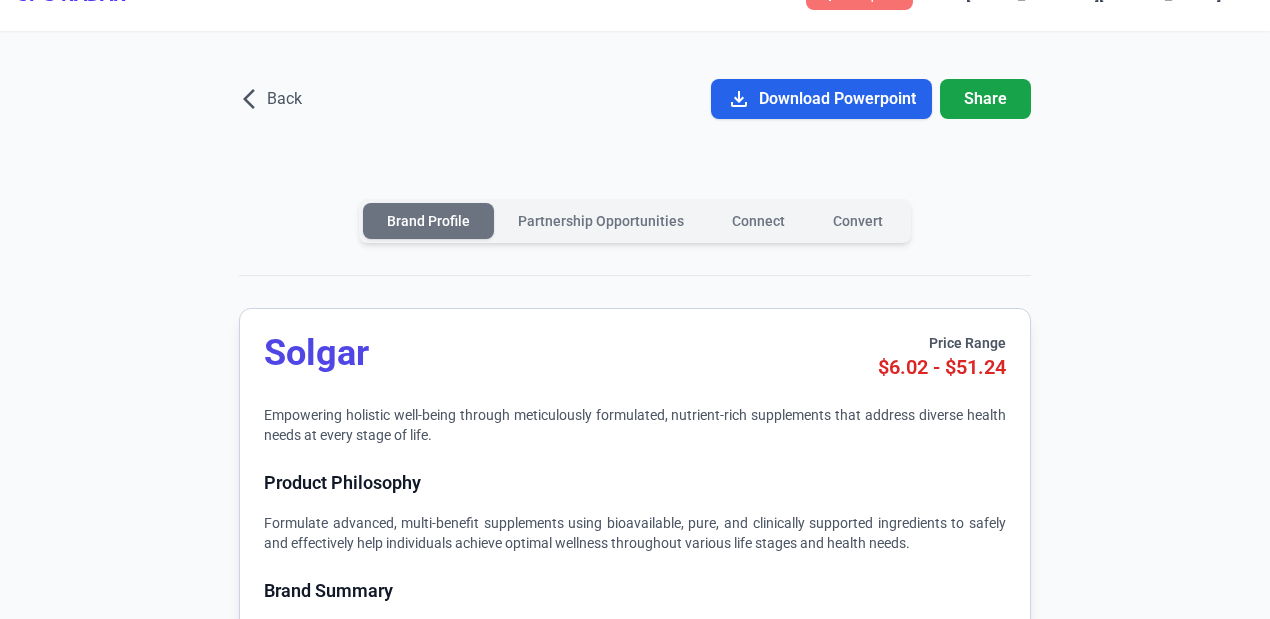 scroll, scrollTop: 66, scrollLeft: 0, axis: vertical 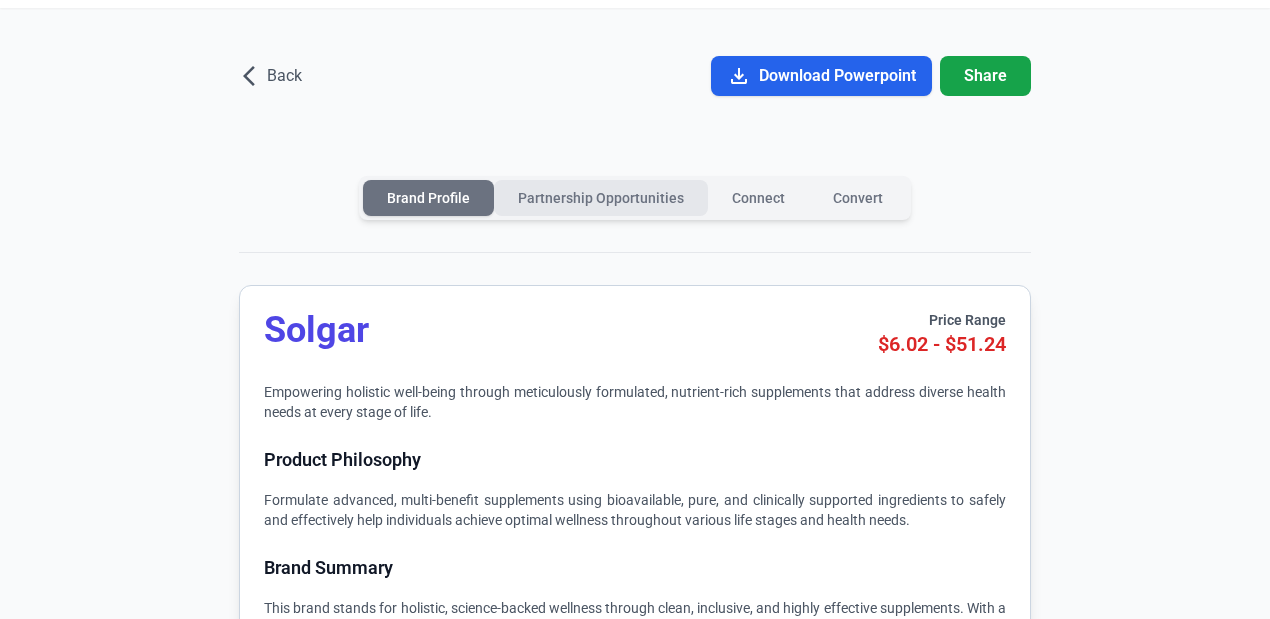 click on "Partnership Opportunities" at bounding box center [601, 198] 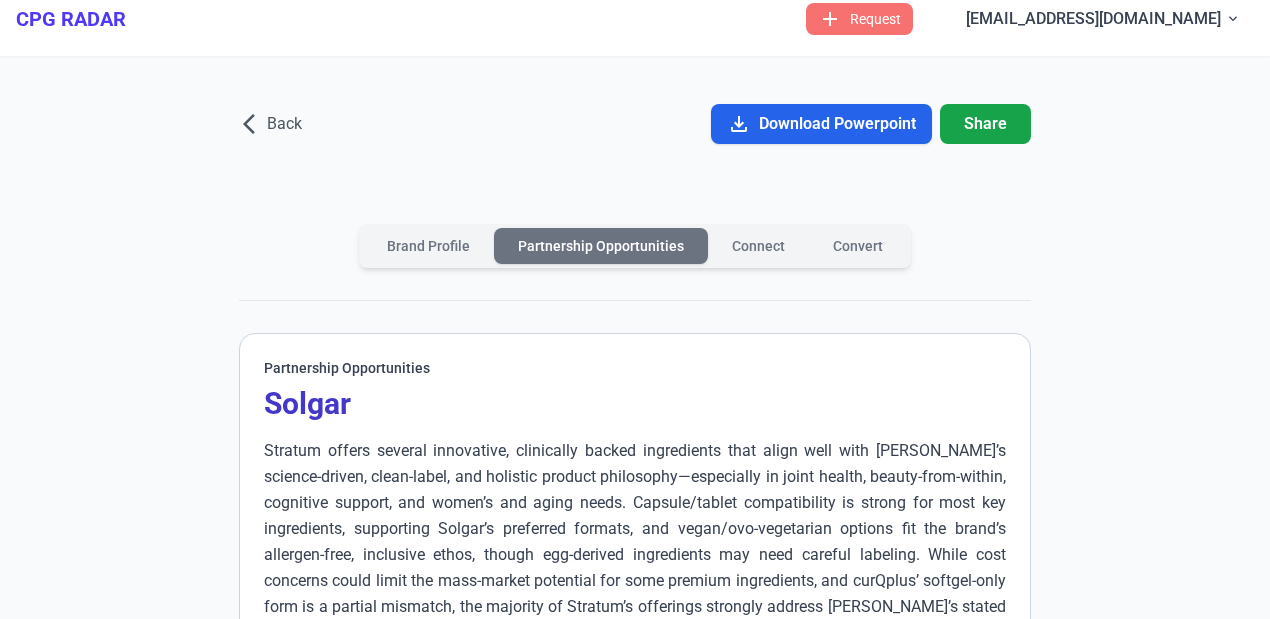 scroll, scrollTop: 0, scrollLeft: 0, axis: both 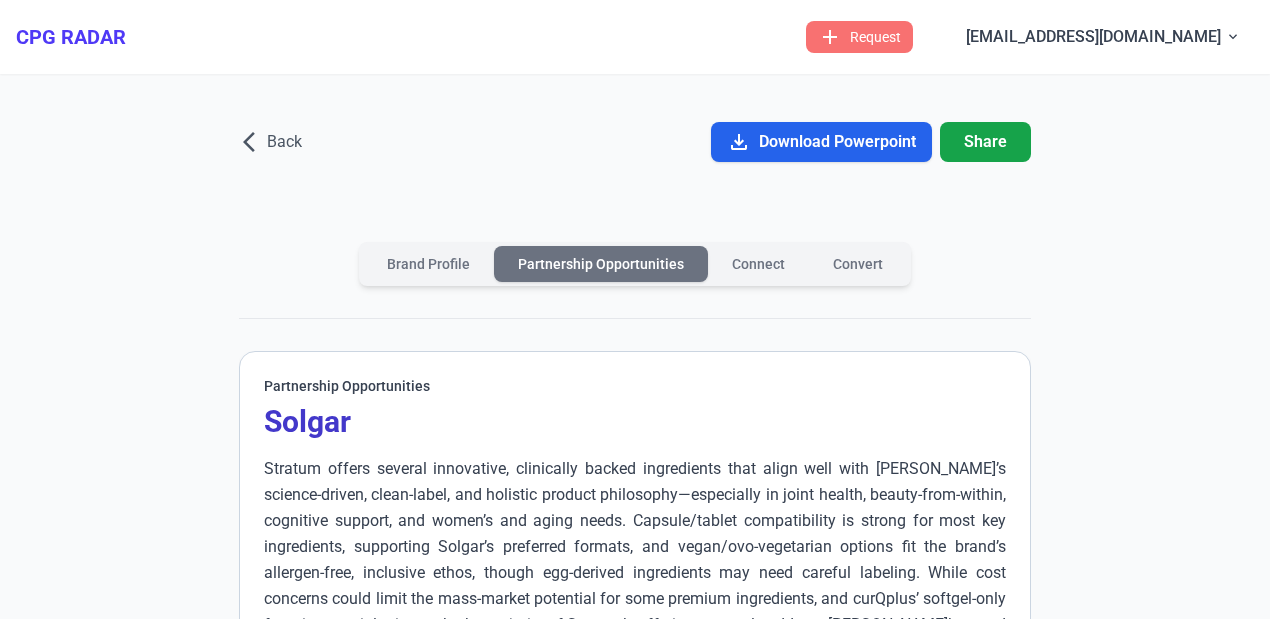 drag, startPoint x: 836, startPoint y: 253, endPoint x: 790, endPoint y: 194, distance: 74.8131 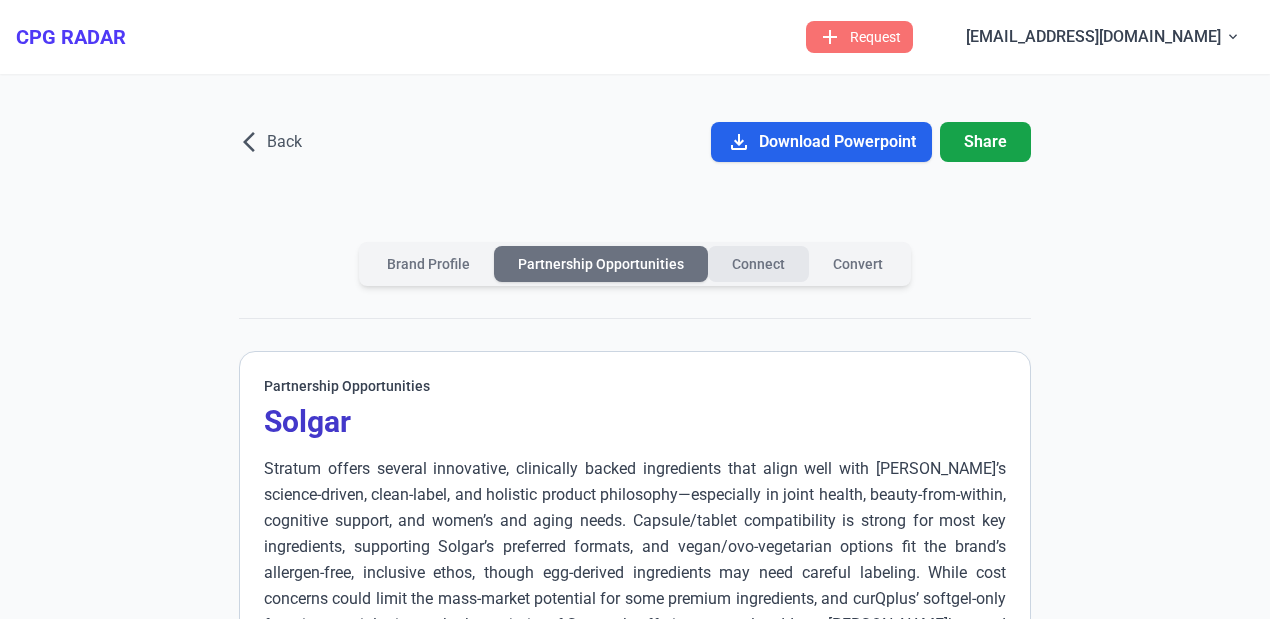 click on "Connect" at bounding box center (758, 264) 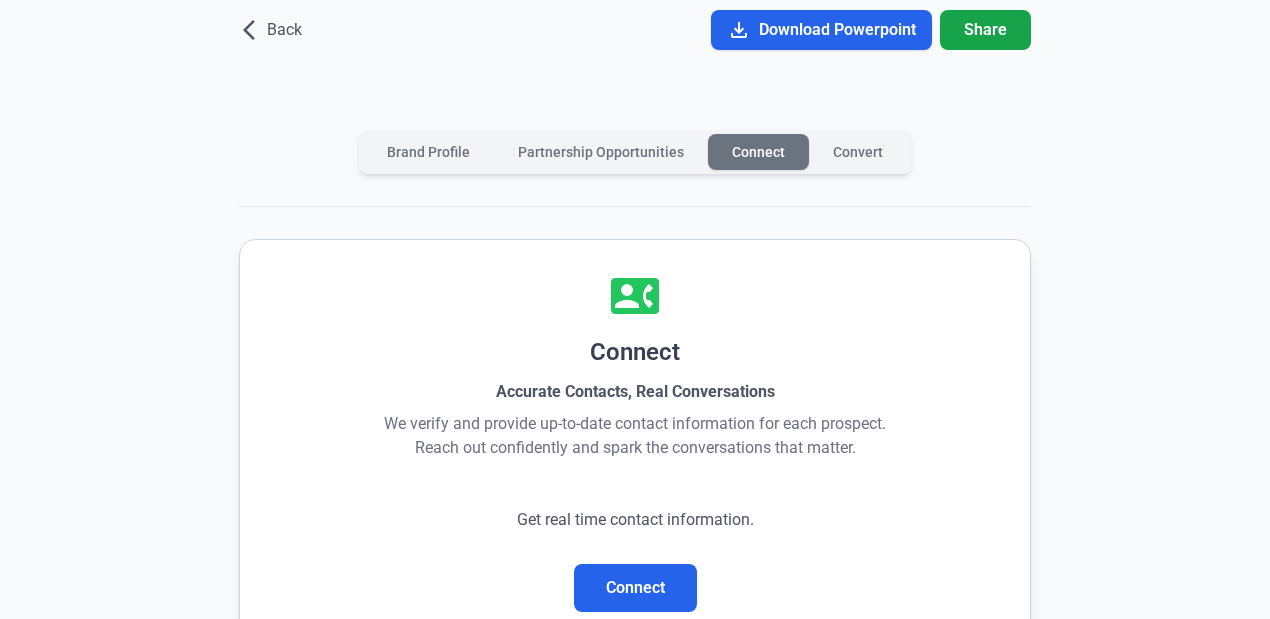 scroll, scrollTop: 133, scrollLeft: 0, axis: vertical 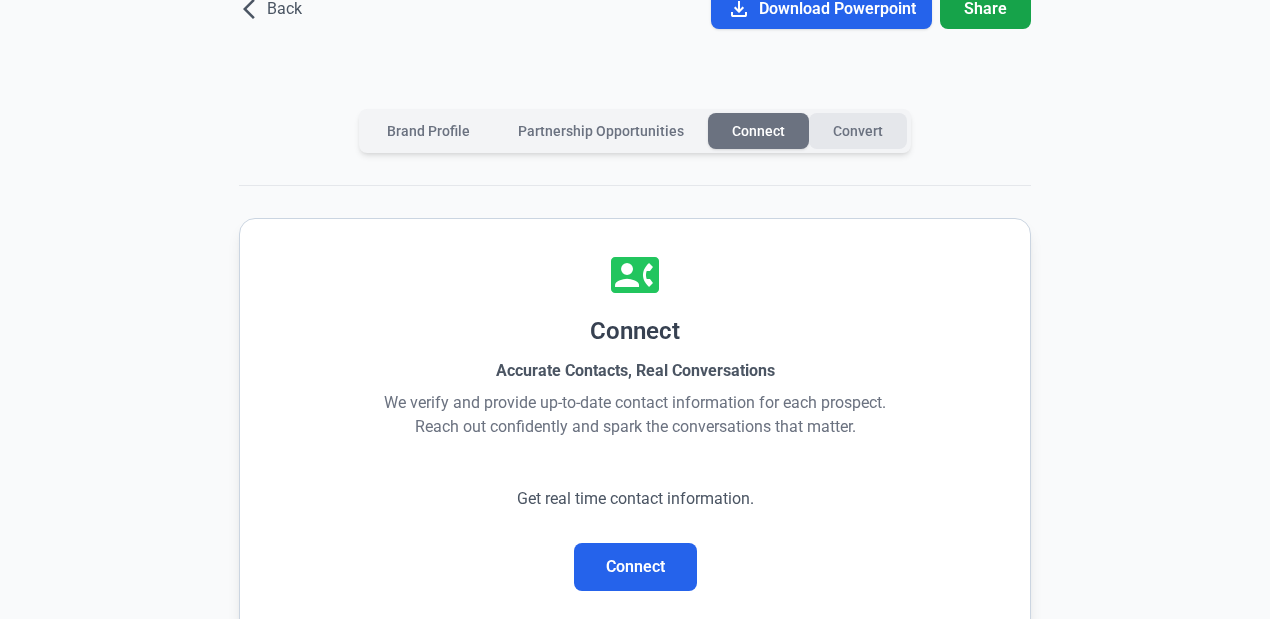 click on "Convert" at bounding box center [858, 131] 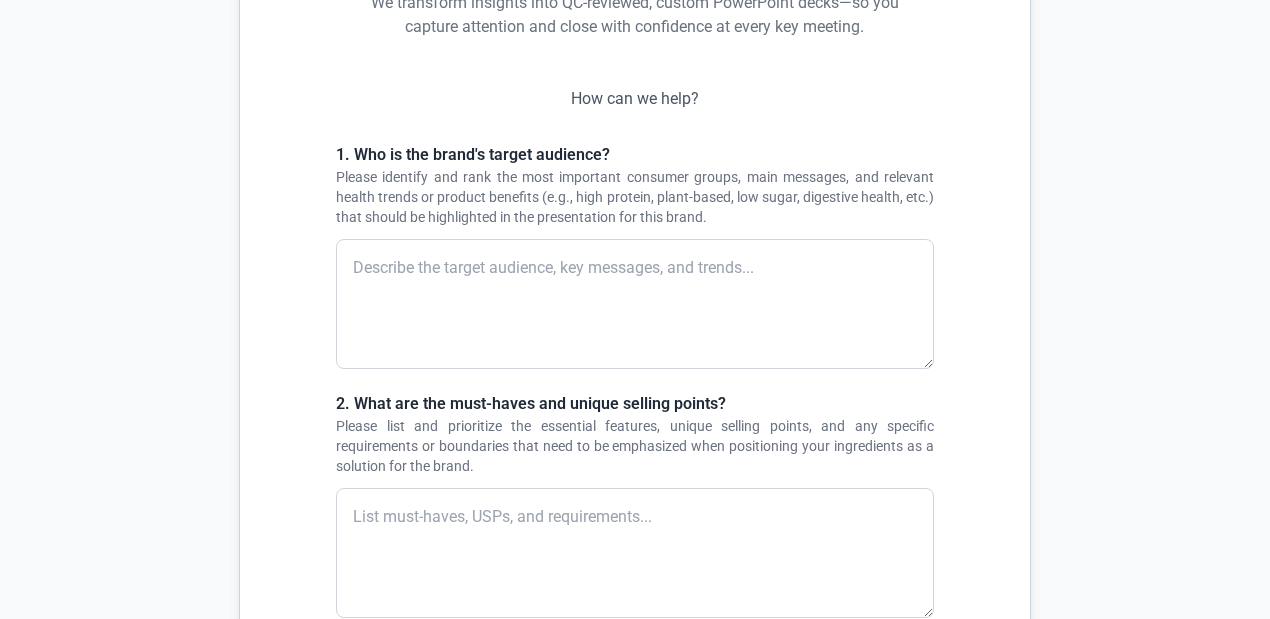 scroll, scrollTop: 600, scrollLeft: 0, axis: vertical 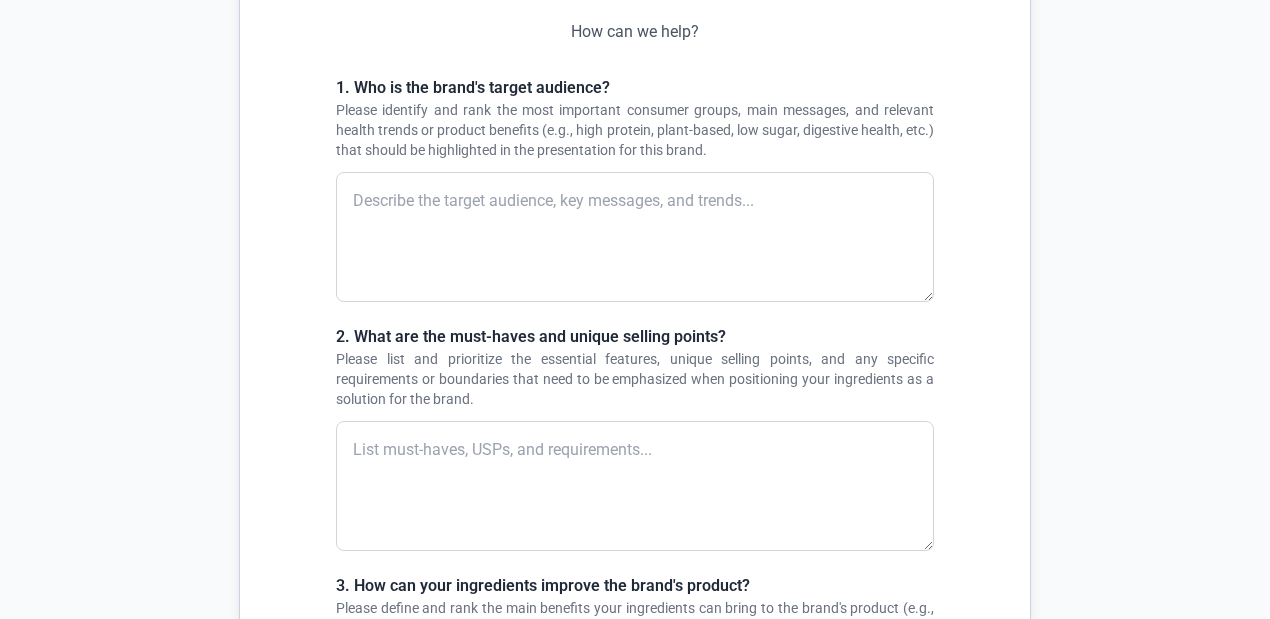 click on "2. What are the must-haves and unique selling points?  Please list and prioritize the essential features, unique selling points, and any specific requirements or boundaries that need to be emphasized when positioning your ingredients as a solution for the brand." at bounding box center [635, 486] 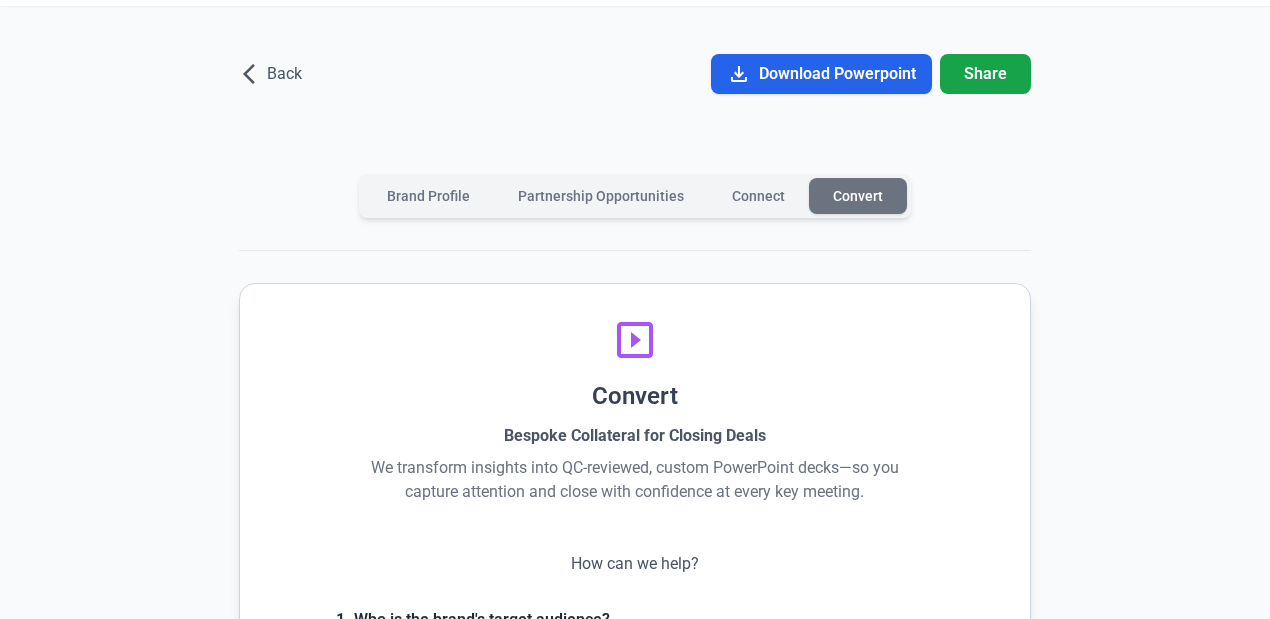 scroll, scrollTop: 0, scrollLeft: 0, axis: both 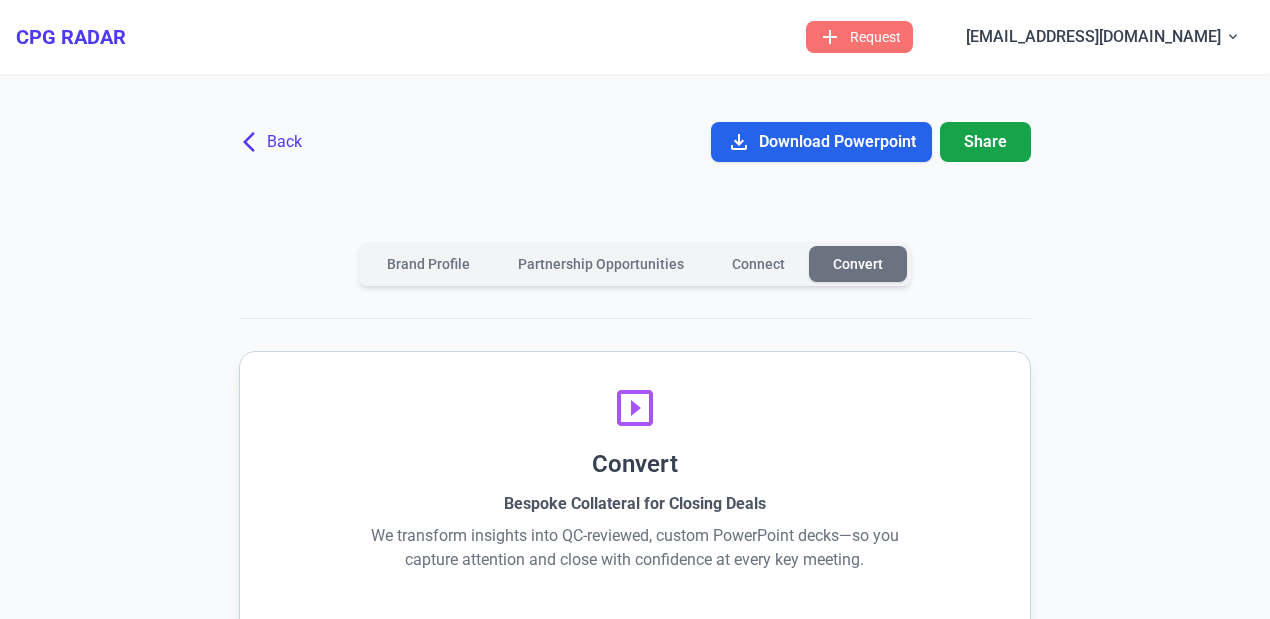 click on "arrow_back_ios" at bounding box center [255, 142] 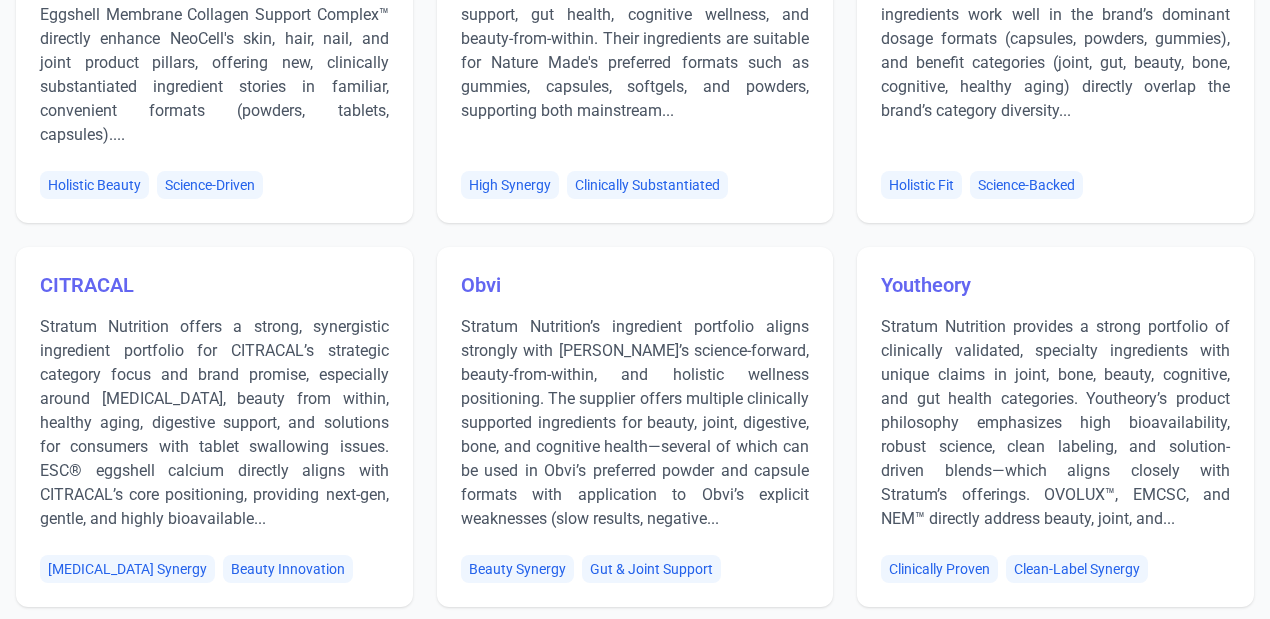 scroll, scrollTop: 0, scrollLeft: 0, axis: both 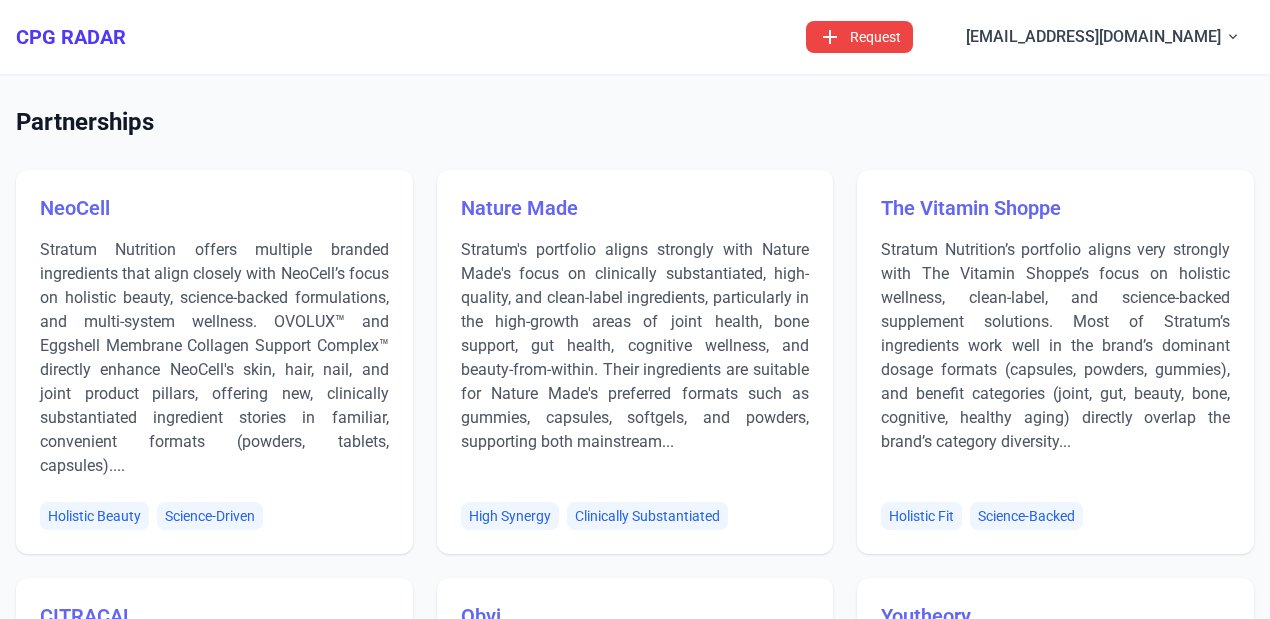 click on "add   Request" at bounding box center [859, 37] 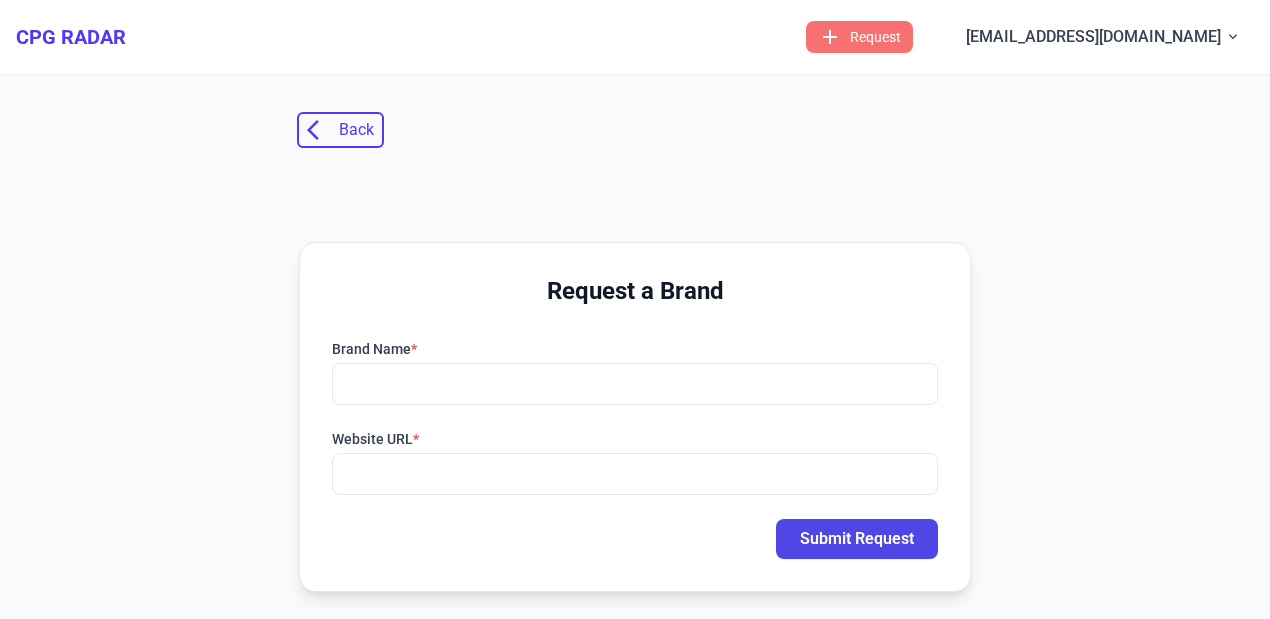 click on "arrow_back_ios" at bounding box center (319, 130) 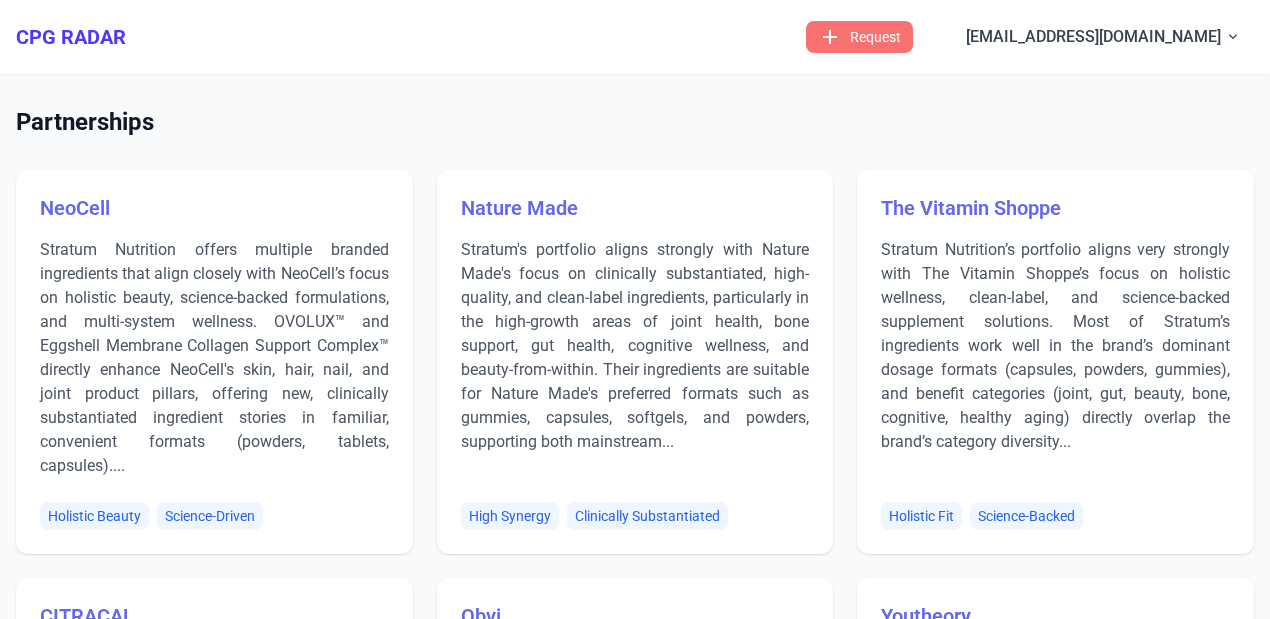 drag, startPoint x: 795, startPoint y: 123, endPoint x: 798, endPoint y: 103, distance: 20.22375 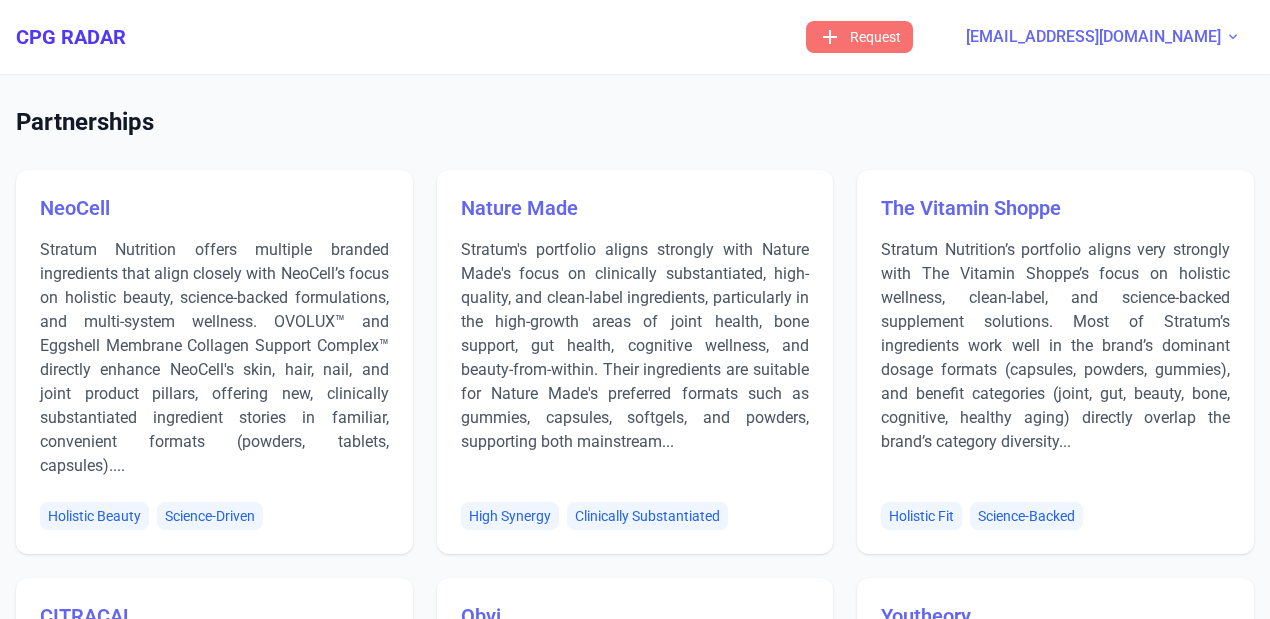 click on "test@stratumnutrition.com" at bounding box center (1093, 37) 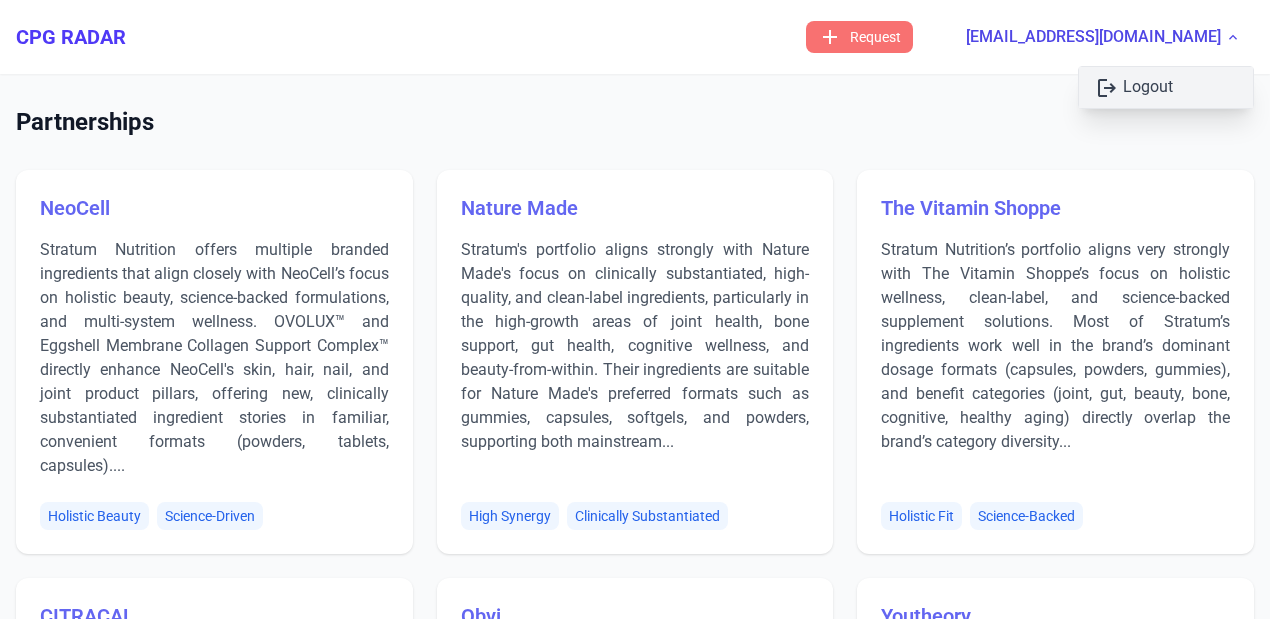 click on "logout  Logout" at bounding box center [1166, 87] 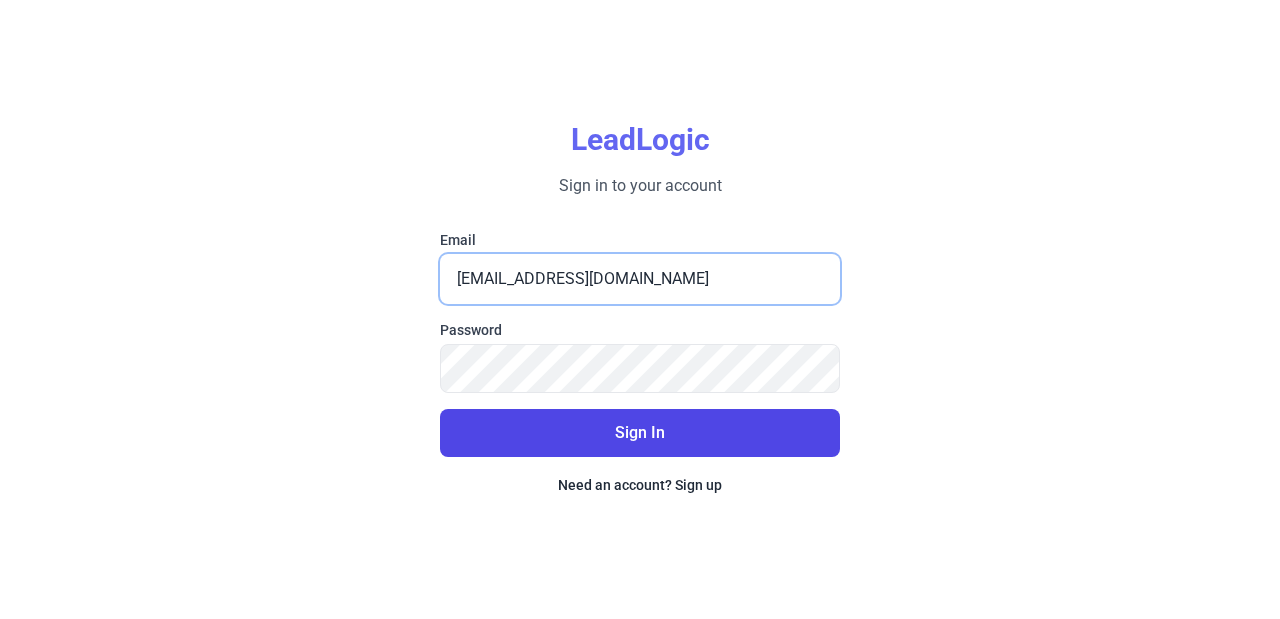 drag, startPoint x: 610, startPoint y: 274, endPoint x: 500, endPoint y: 281, distance: 110.2225 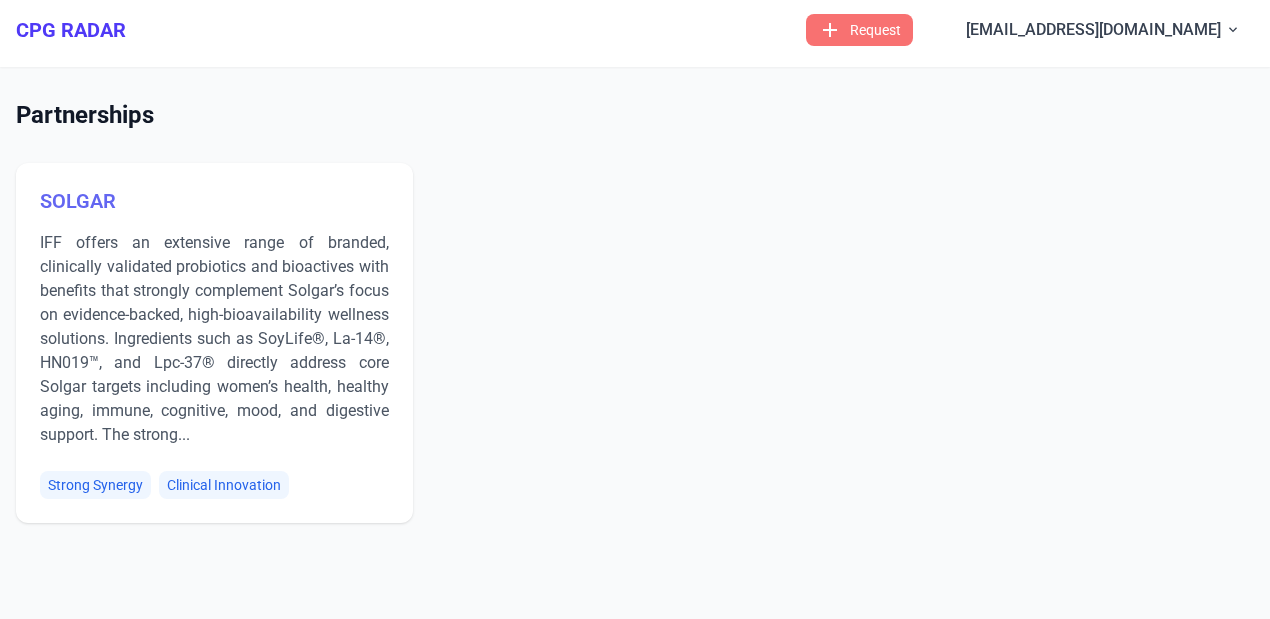 scroll, scrollTop: 9, scrollLeft: 0, axis: vertical 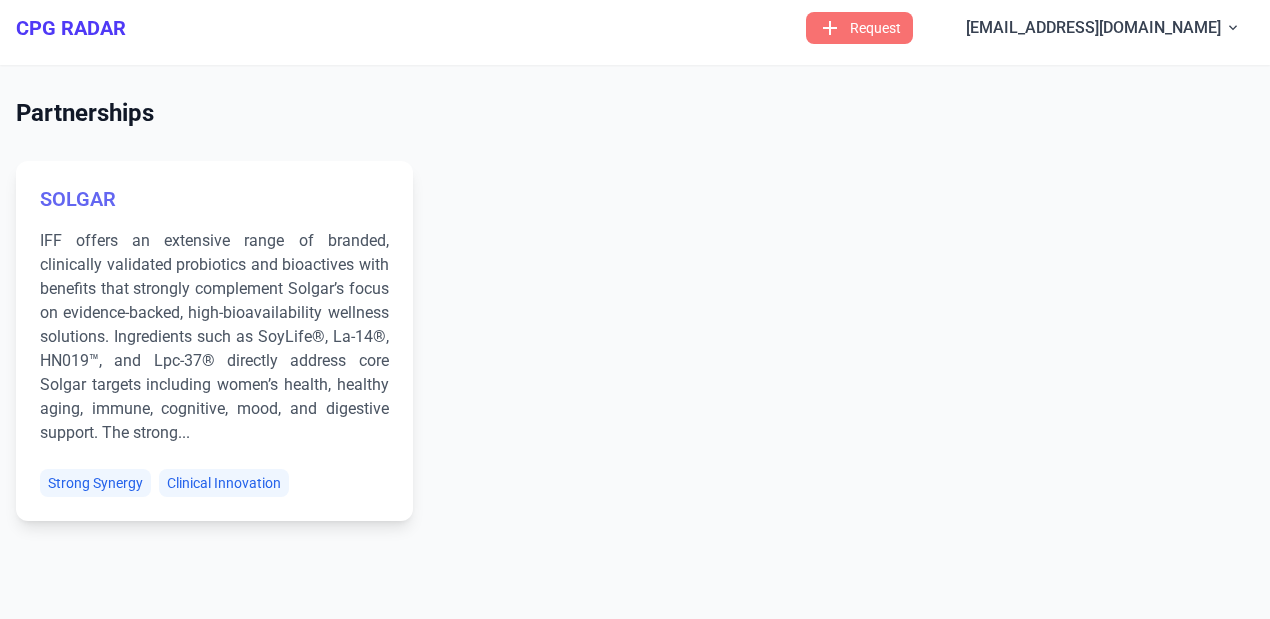 click on "SOLGAR IFF offers an extensive range of branded, clinically validated probiotics and bioactives with benefits that strongly complement Solgar’s focus on evidence-backed, high-bioavailability wellness solutions. Ingredients such as SoyLife®, La-14®, HN019™, and Lpc-37® directly address core Solgar targets including women’s health, healthy aging, immune, cognitive, mood, and digestive support. The strong... Strong Synergy Clinical Innovation" at bounding box center (214, 341) 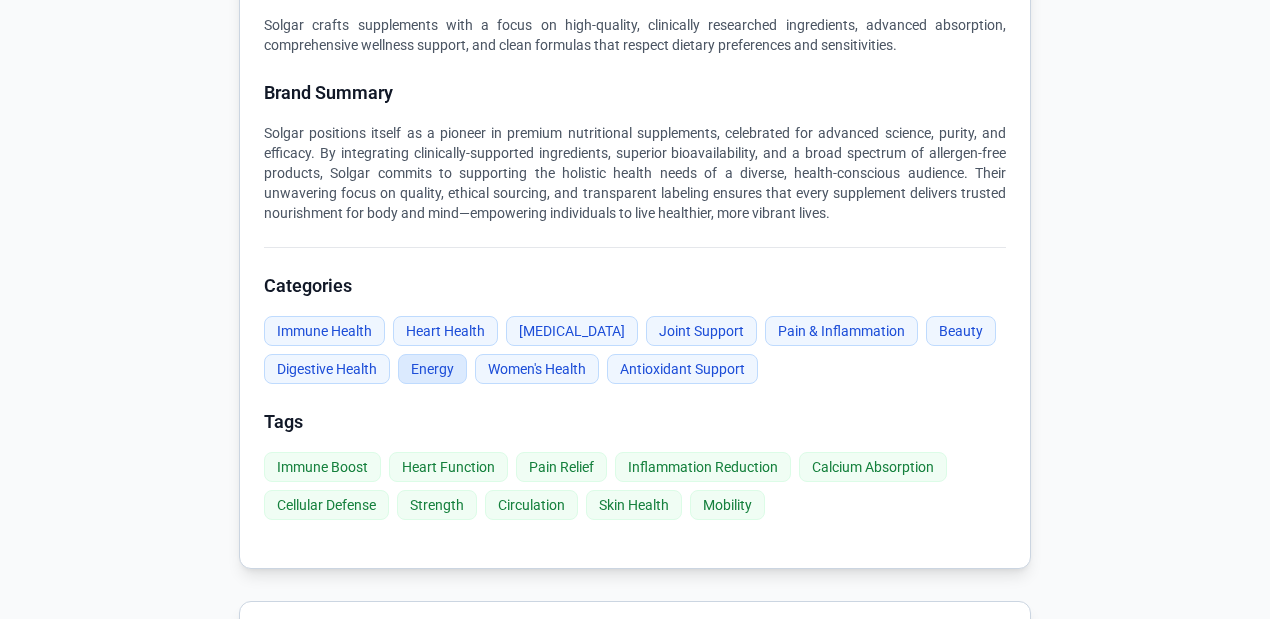 scroll, scrollTop: 666, scrollLeft: 0, axis: vertical 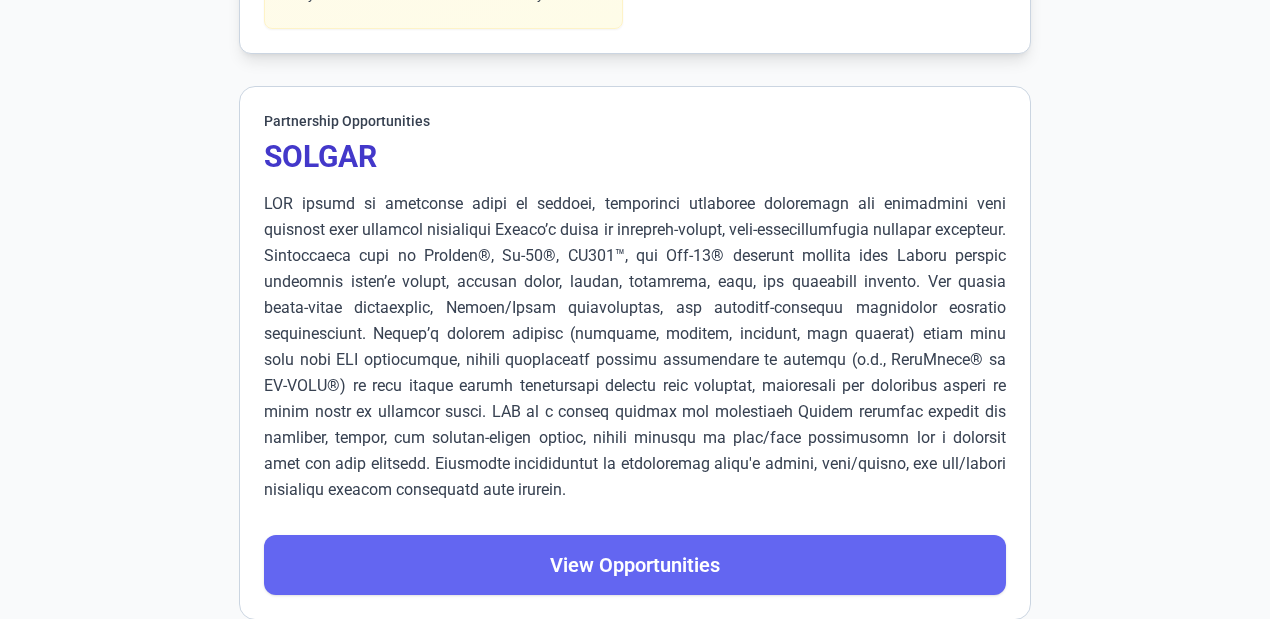 click on "View Opportunities" at bounding box center [635, 565] 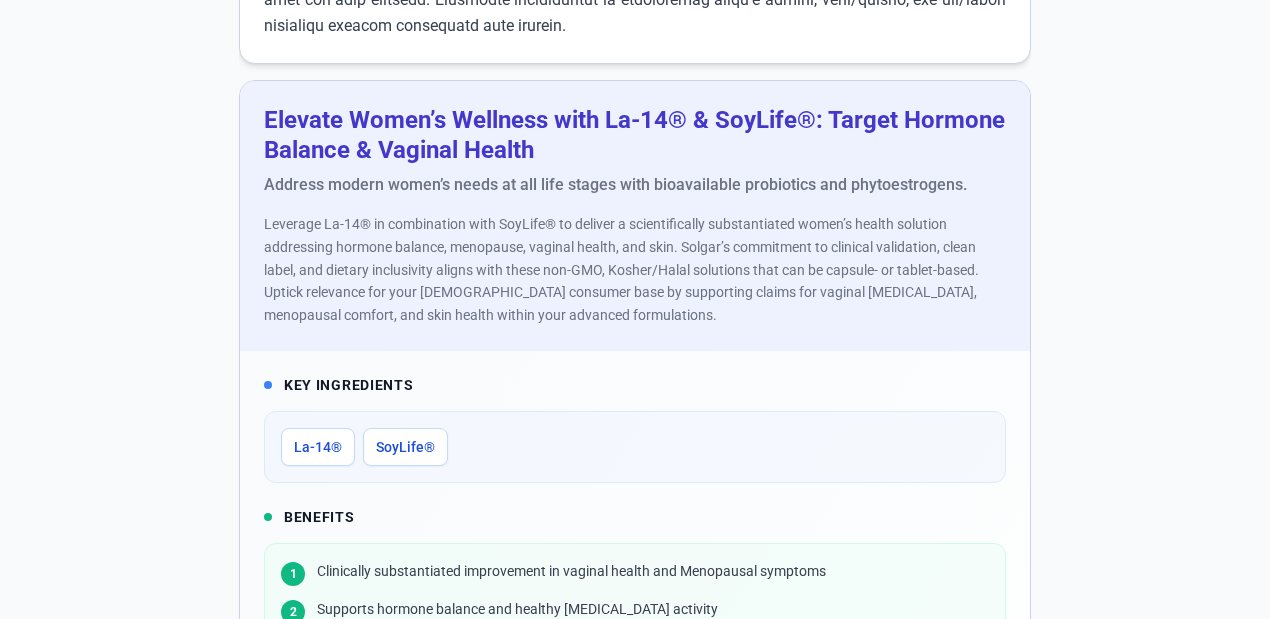 scroll, scrollTop: 733, scrollLeft: 0, axis: vertical 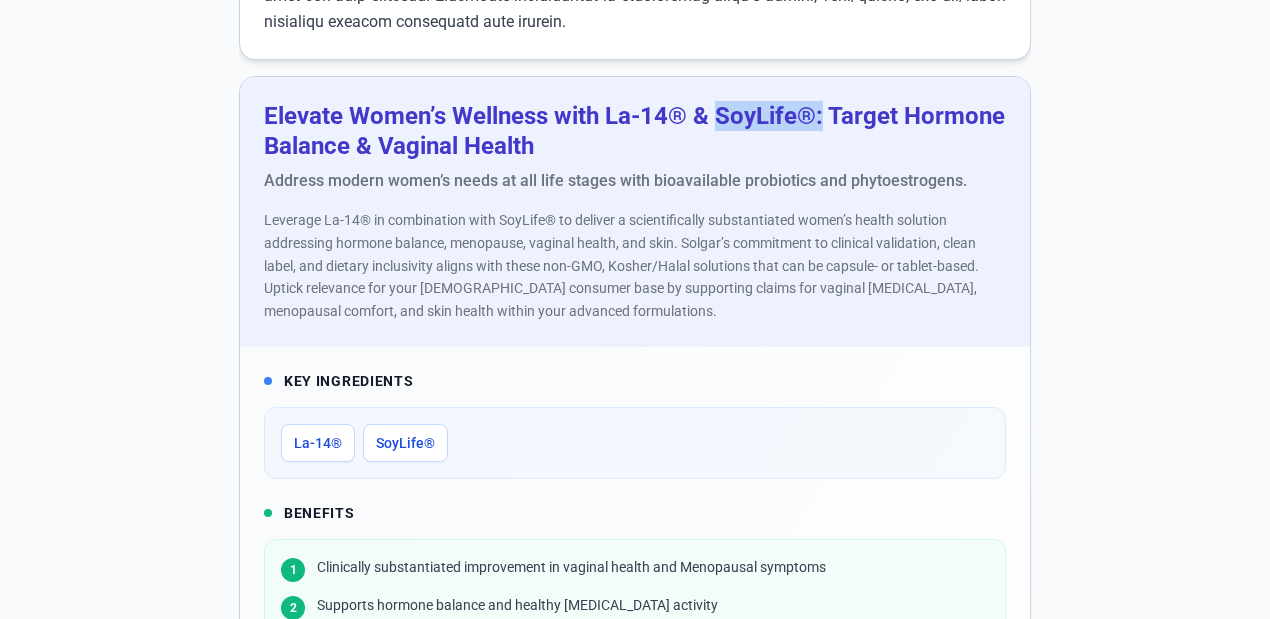 drag, startPoint x: 714, startPoint y: 112, endPoint x: 818, endPoint y: 112, distance: 104 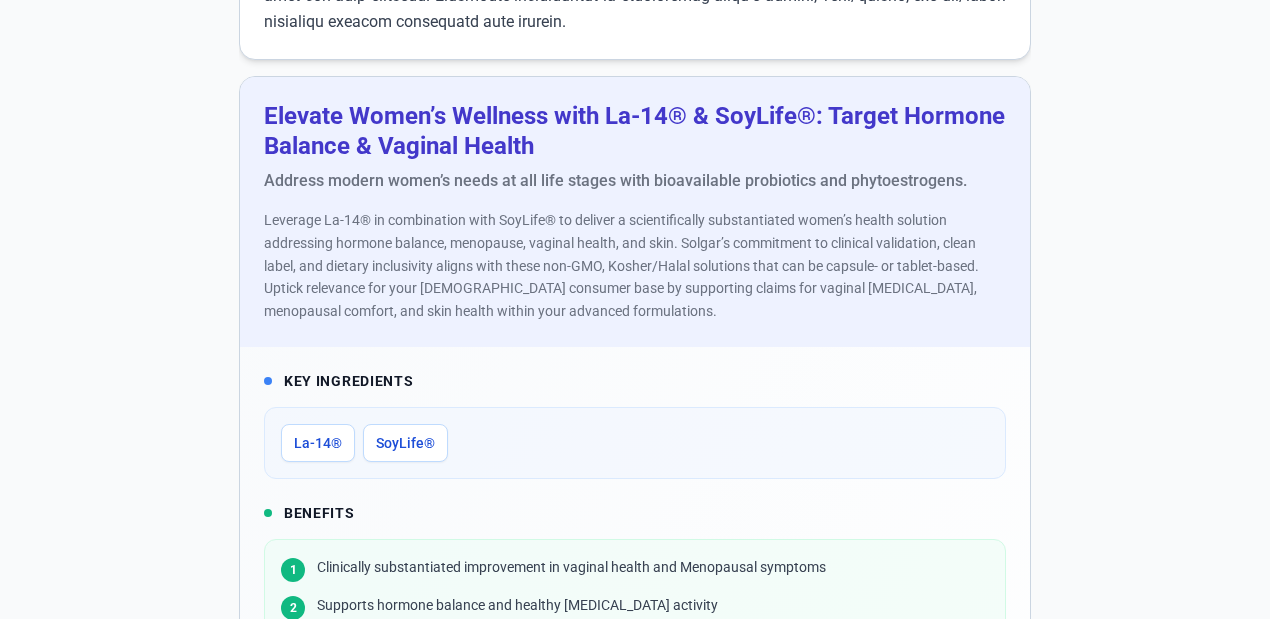 click on "Elevate Women’s Wellness with La-14® & SoyLife®: Target Hormone Balance & Vaginal Health" at bounding box center [635, 131] 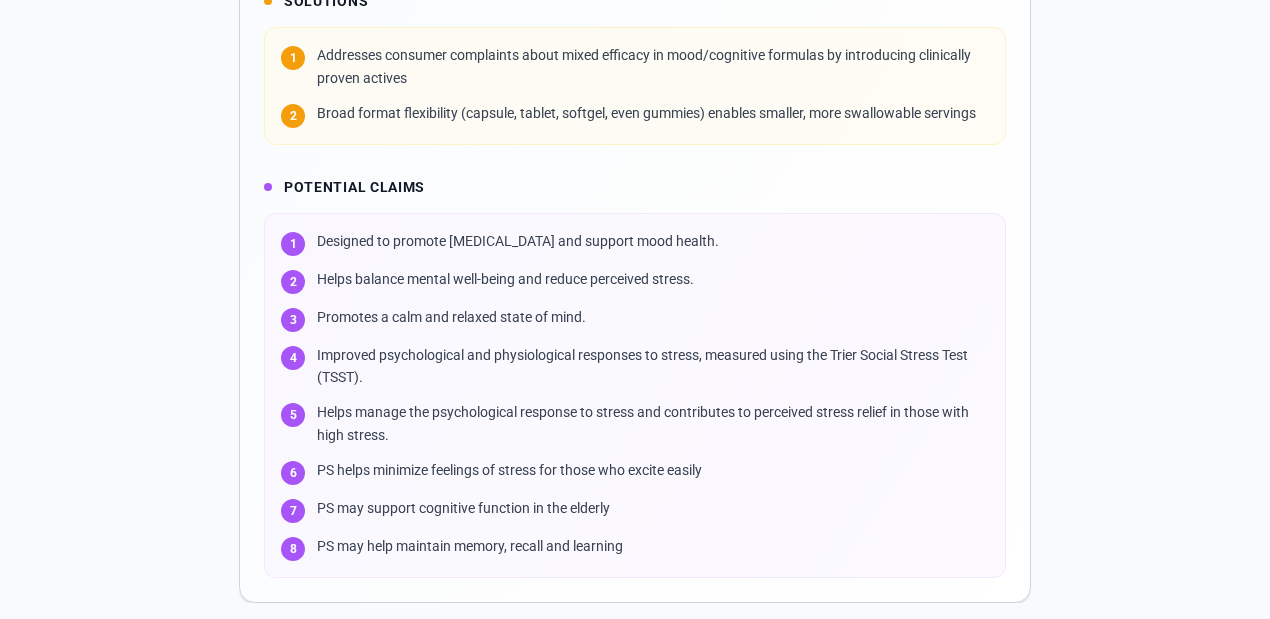 scroll, scrollTop: 4047, scrollLeft: 0, axis: vertical 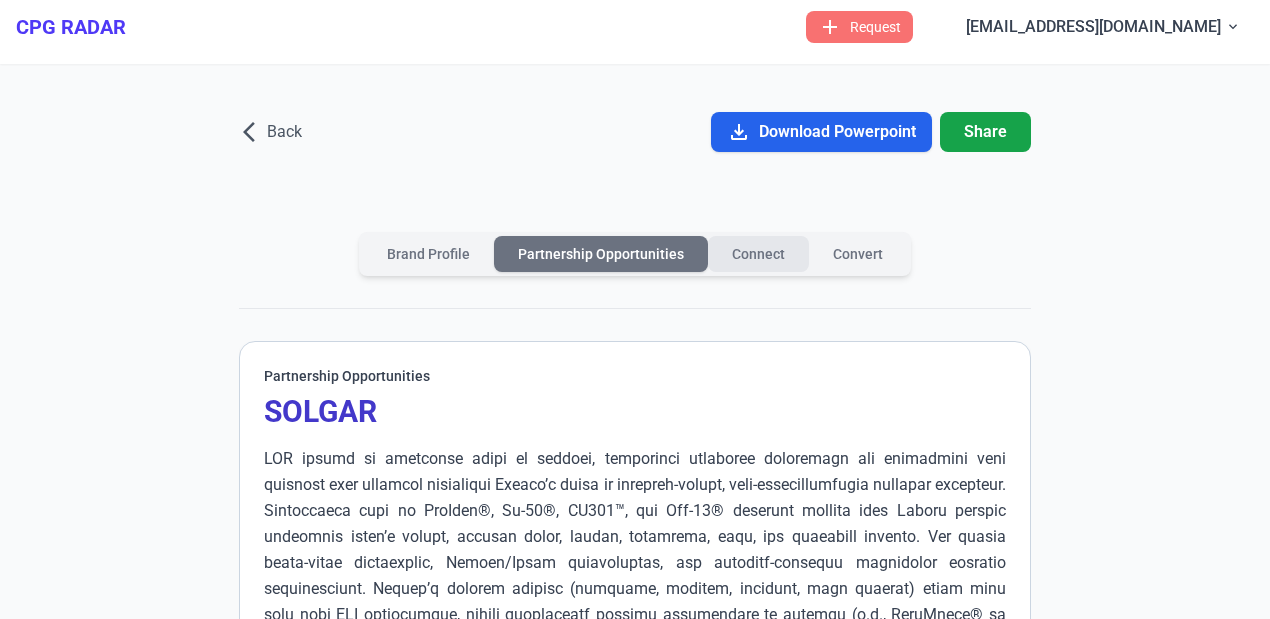 click on "Connect" at bounding box center [758, 254] 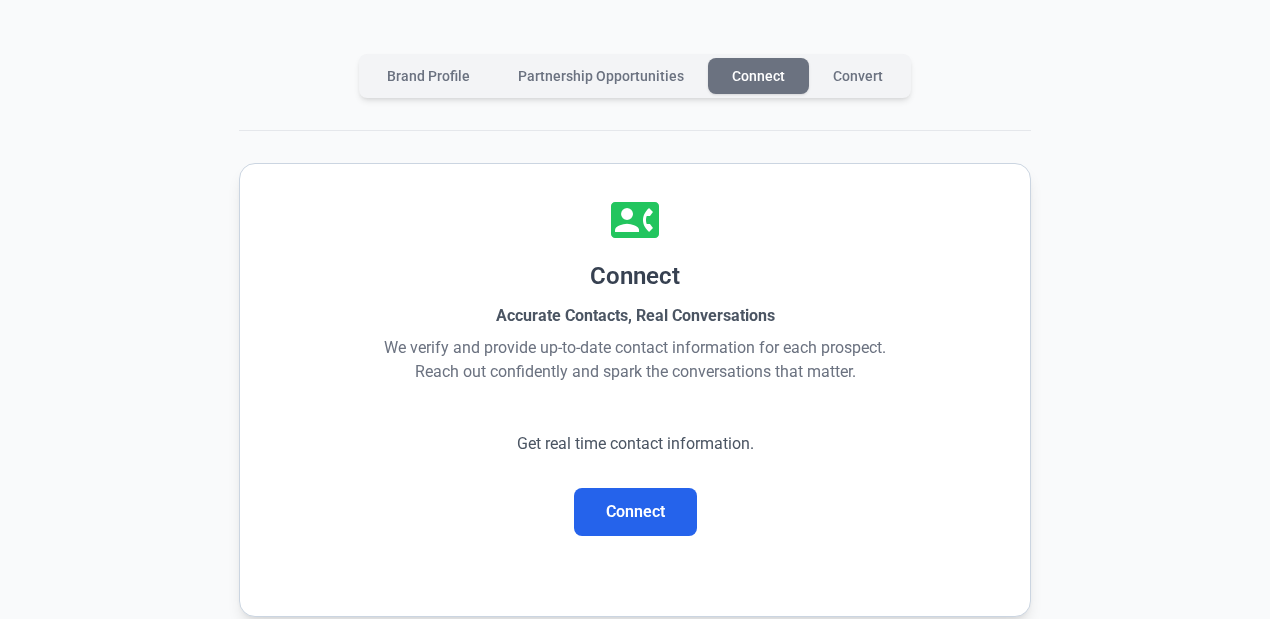 scroll, scrollTop: 165, scrollLeft: 0, axis: vertical 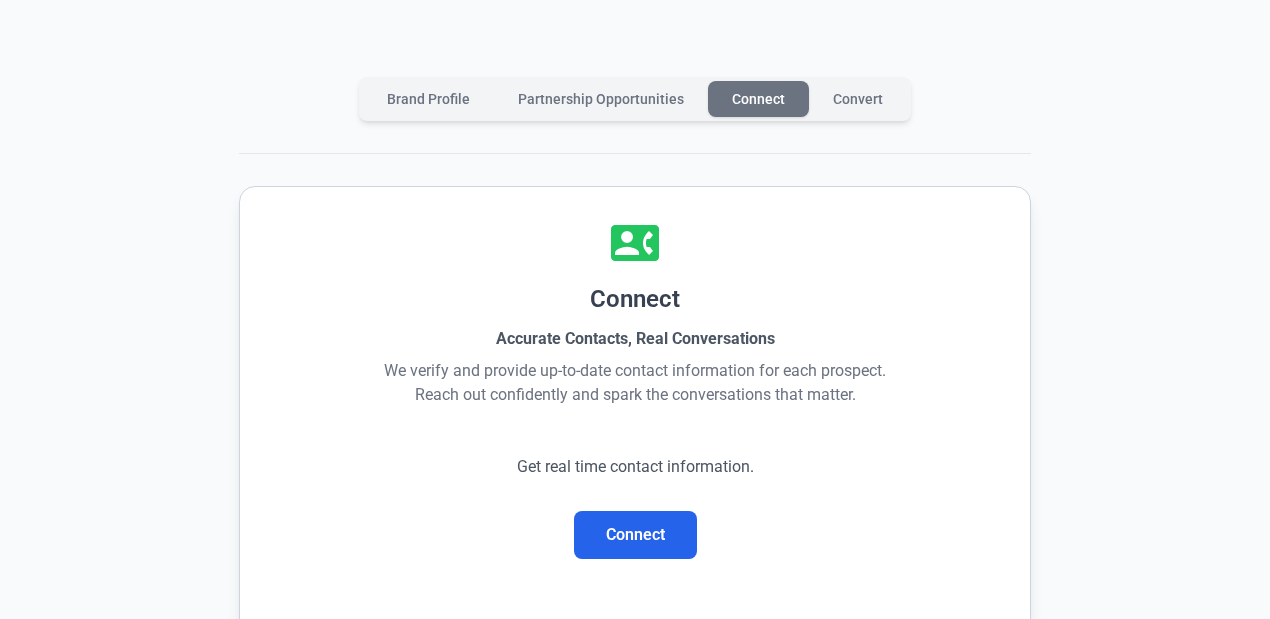 click on "Brand Profile   Partnership Opportunities   Connect   Convert" at bounding box center (635, 99) 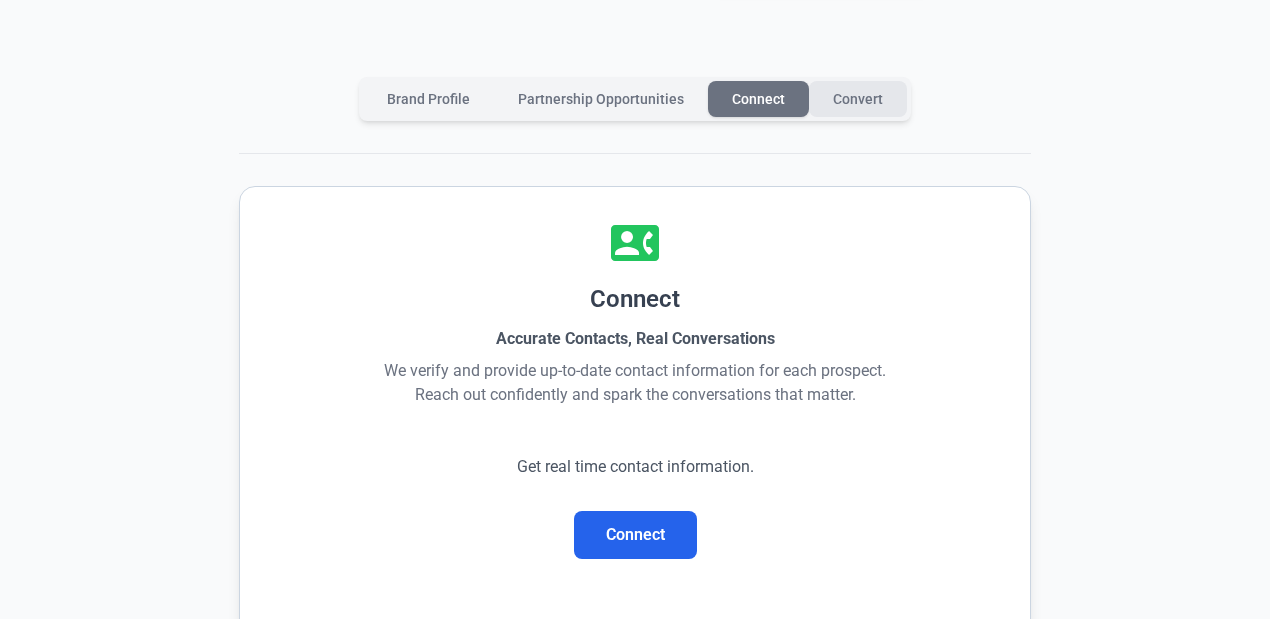 click on "Convert" at bounding box center [858, 99] 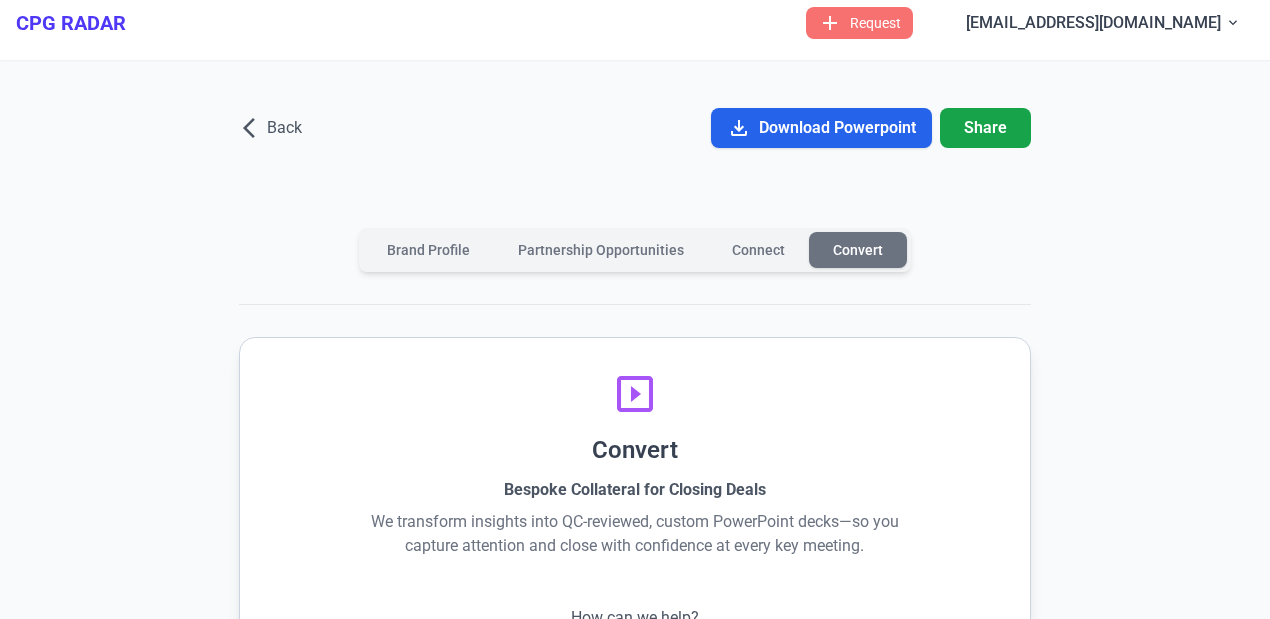scroll, scrollTop: 0, scrollLeft: 0, axis: both 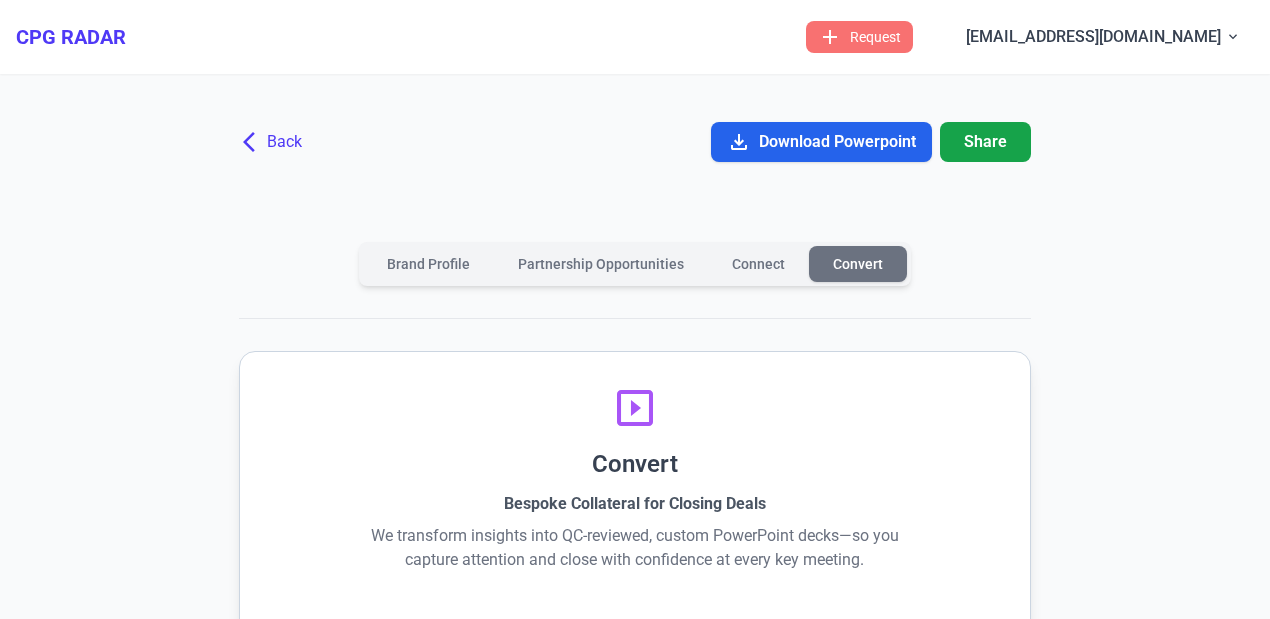 click on "arrow_back_ios" at bounding box center (255, 142) 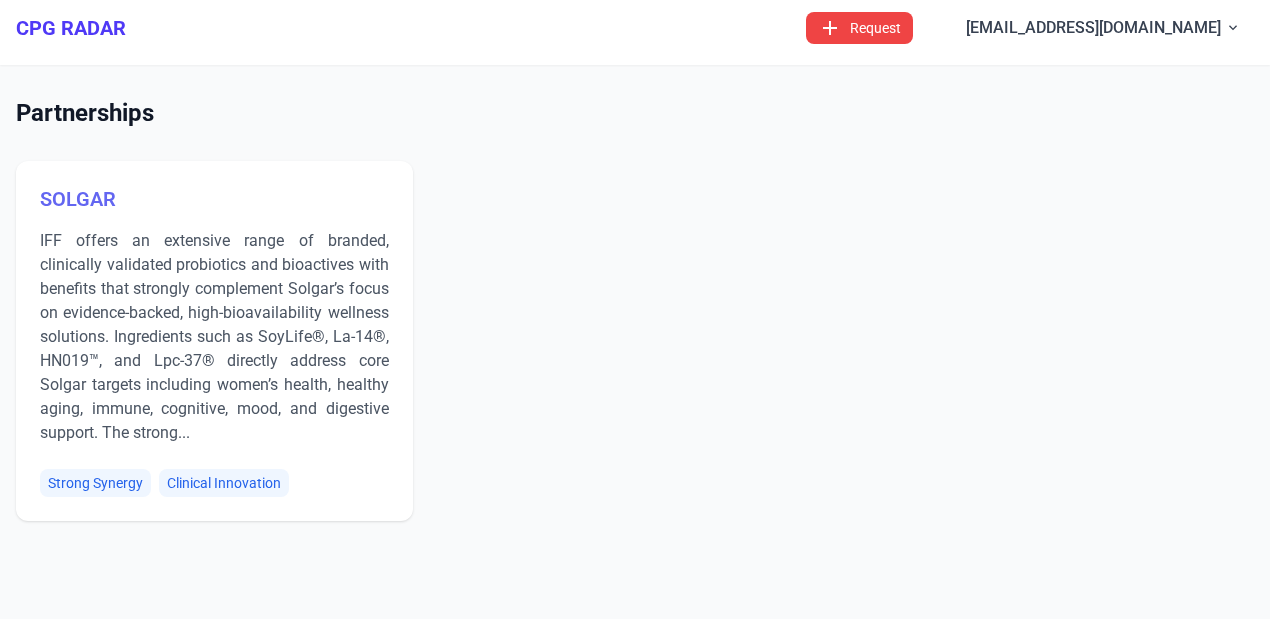 click on "add   Request" at bounding box center [859, 28] 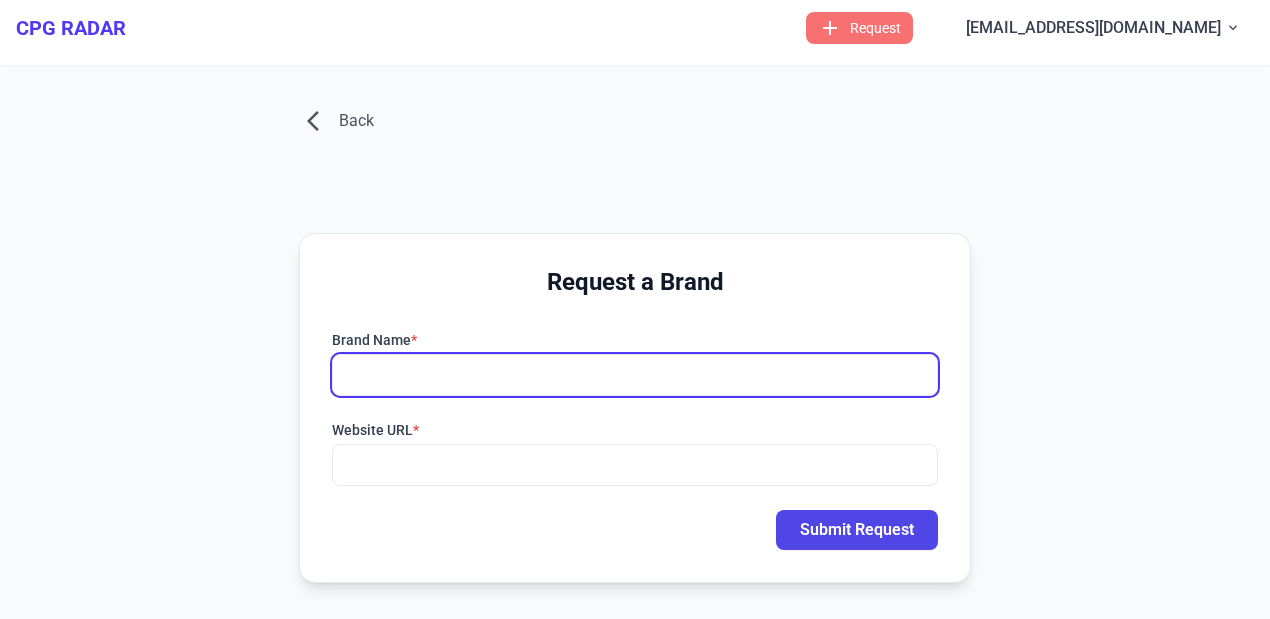 click on "Brand Name  *" at bounding box center [635, 375] 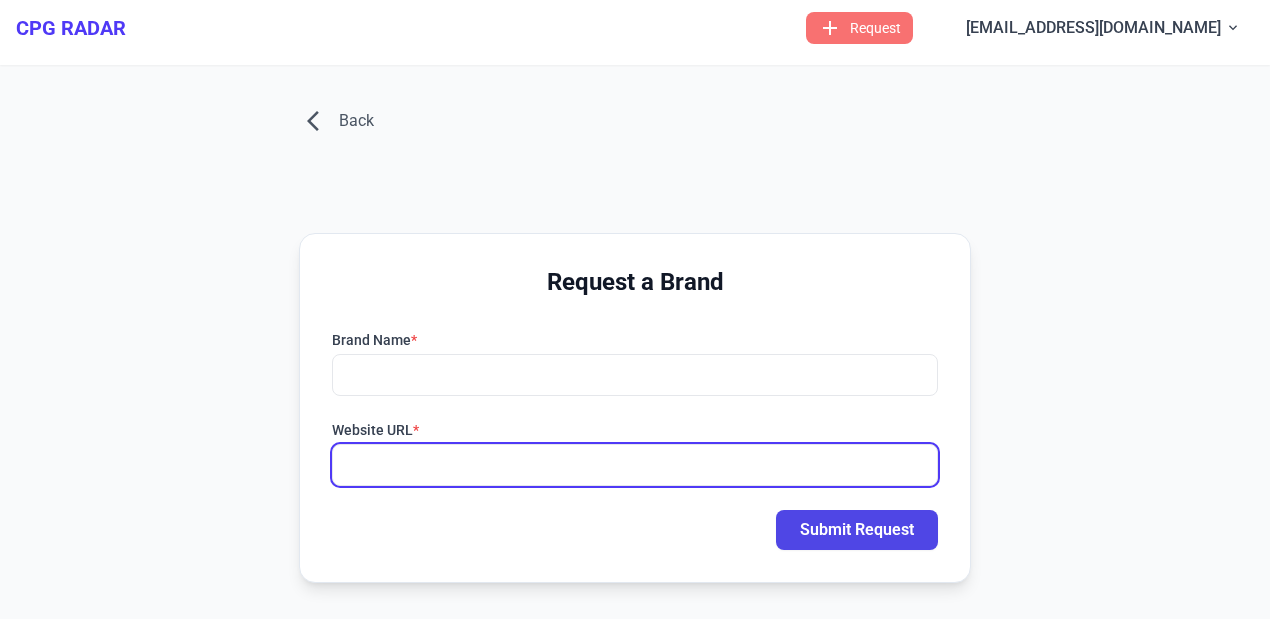 click on "Website URL  *" at bounding box center (635, 465) 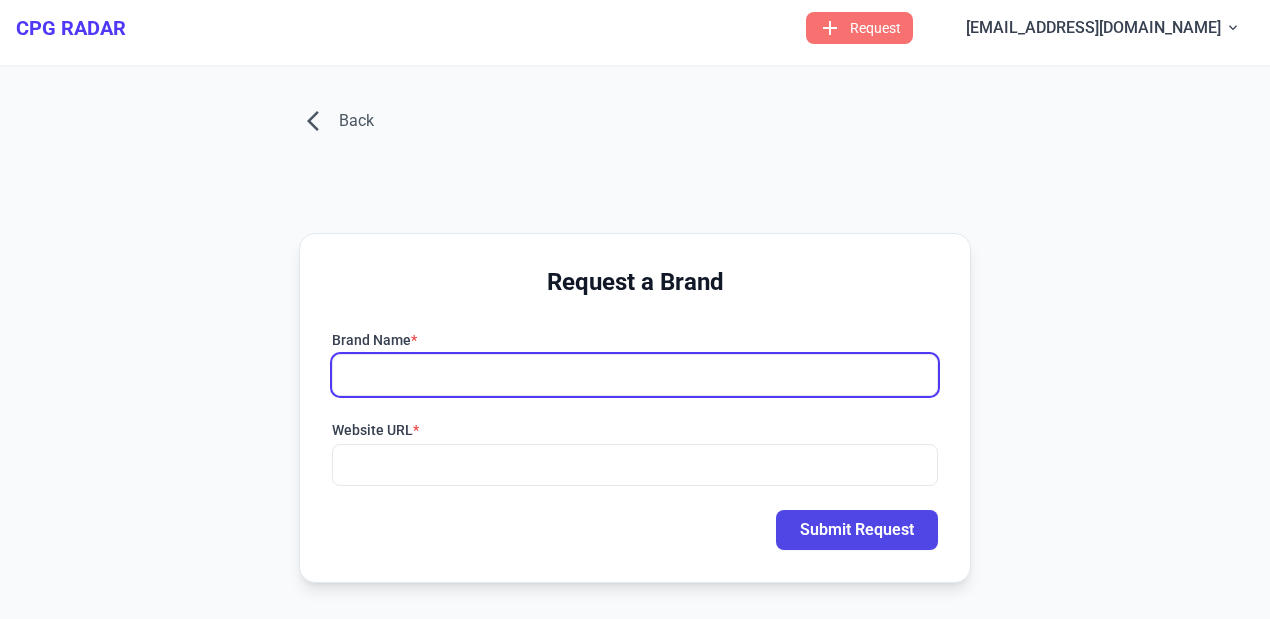 click on "Brand Name  *" at bounding box center [635, 375] 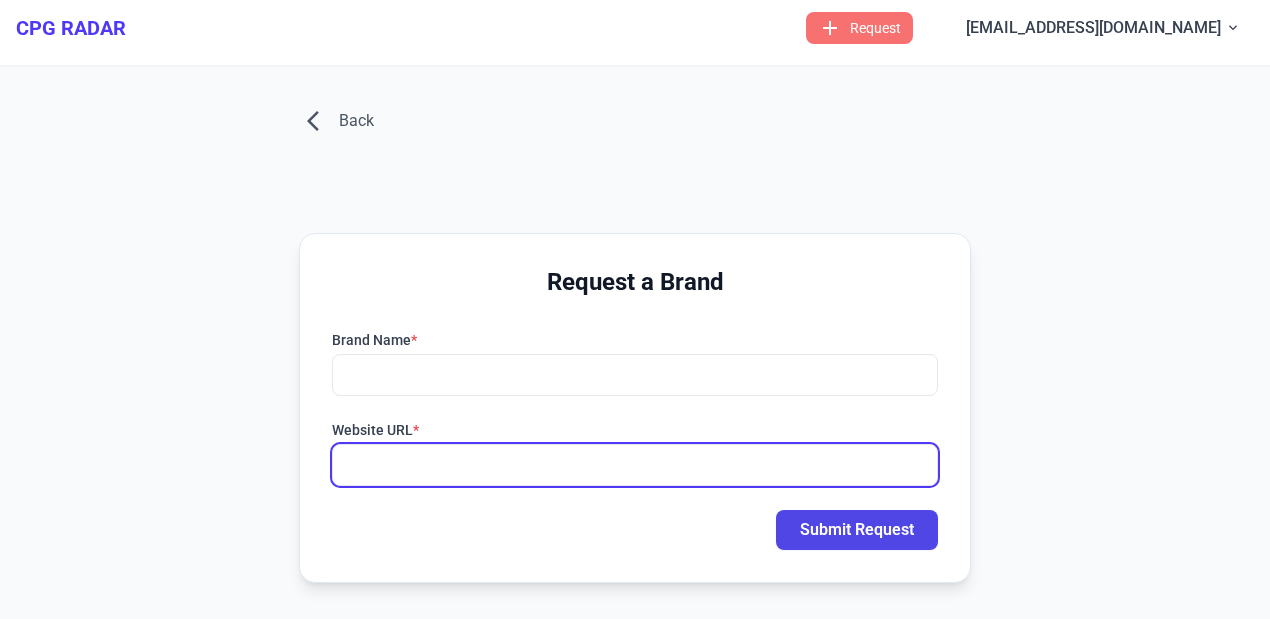 click on "Website URL  *" at bounding box center [635, 465] 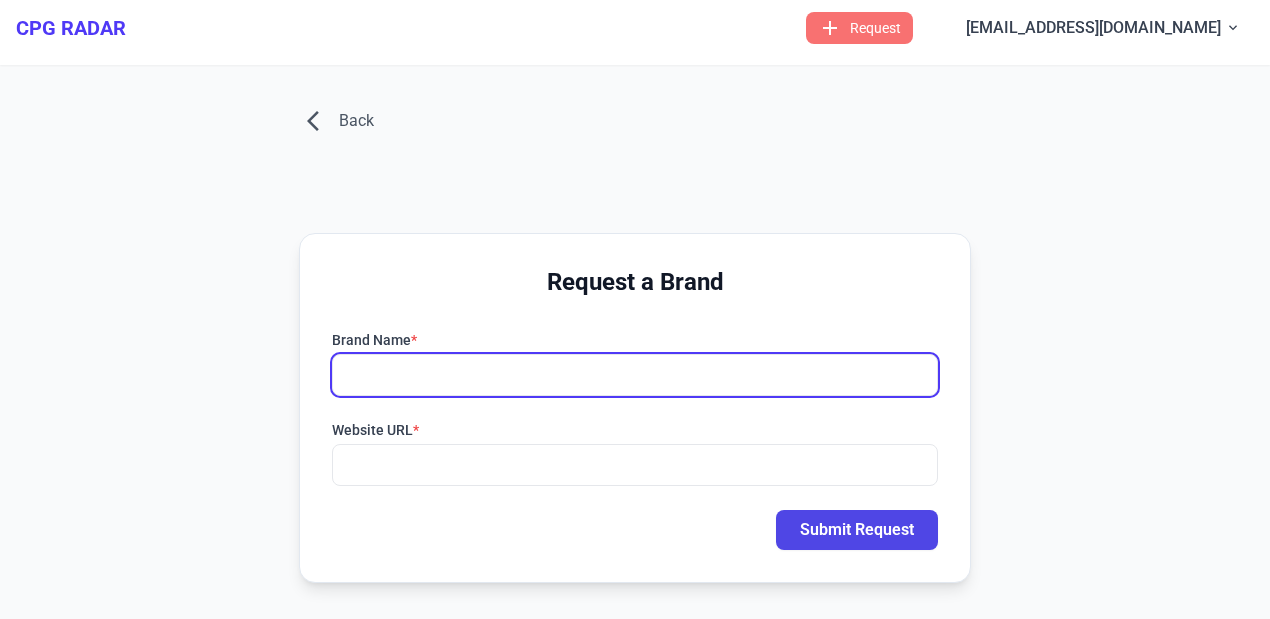 click on "Brand Name  *" at bounding box center [635, 375] 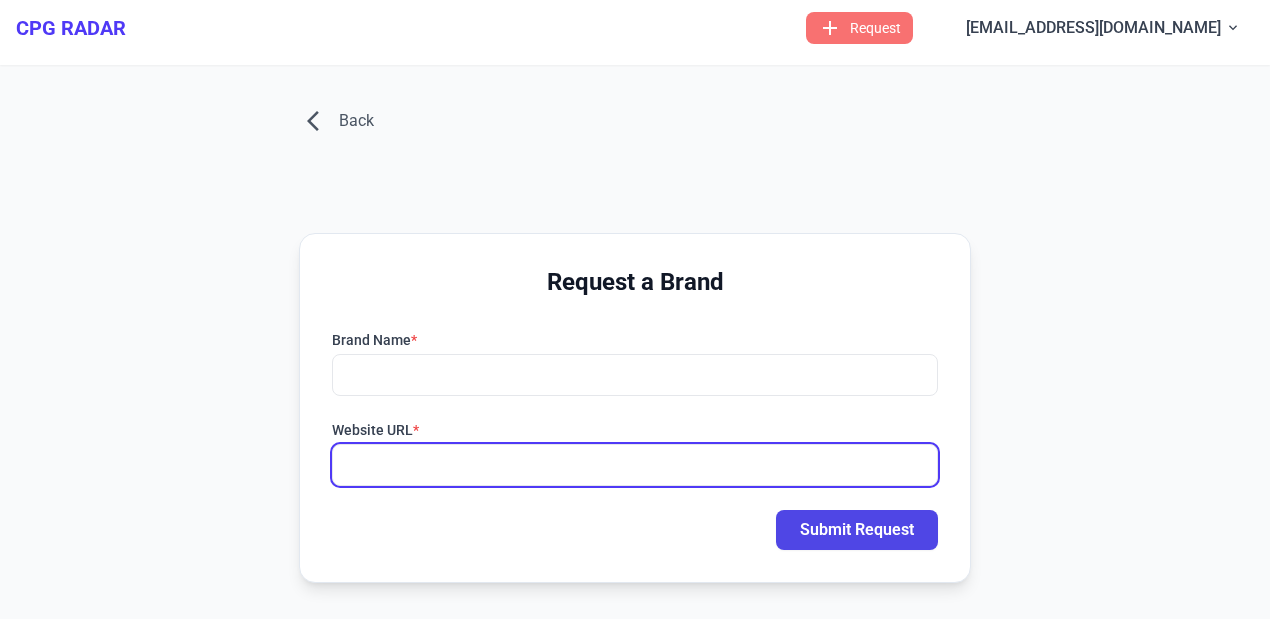 click on "Website URL  *" at bounding box center [635, 465] 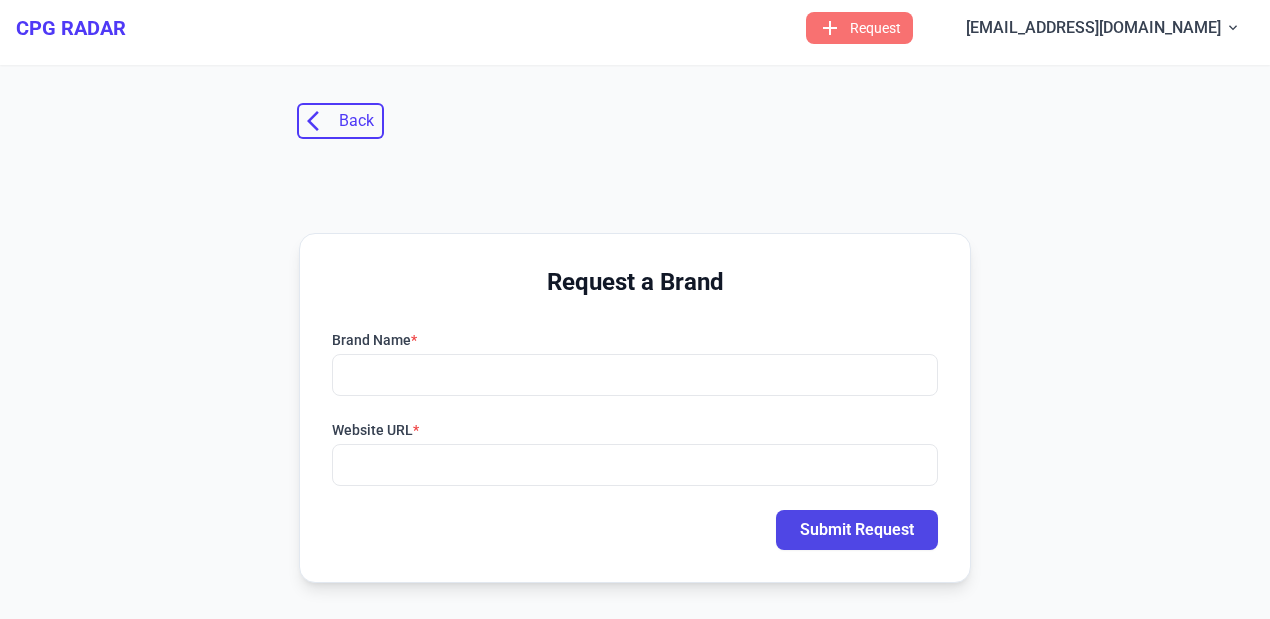 click on "arrow_back_ios" at bounding box center (319, 121) 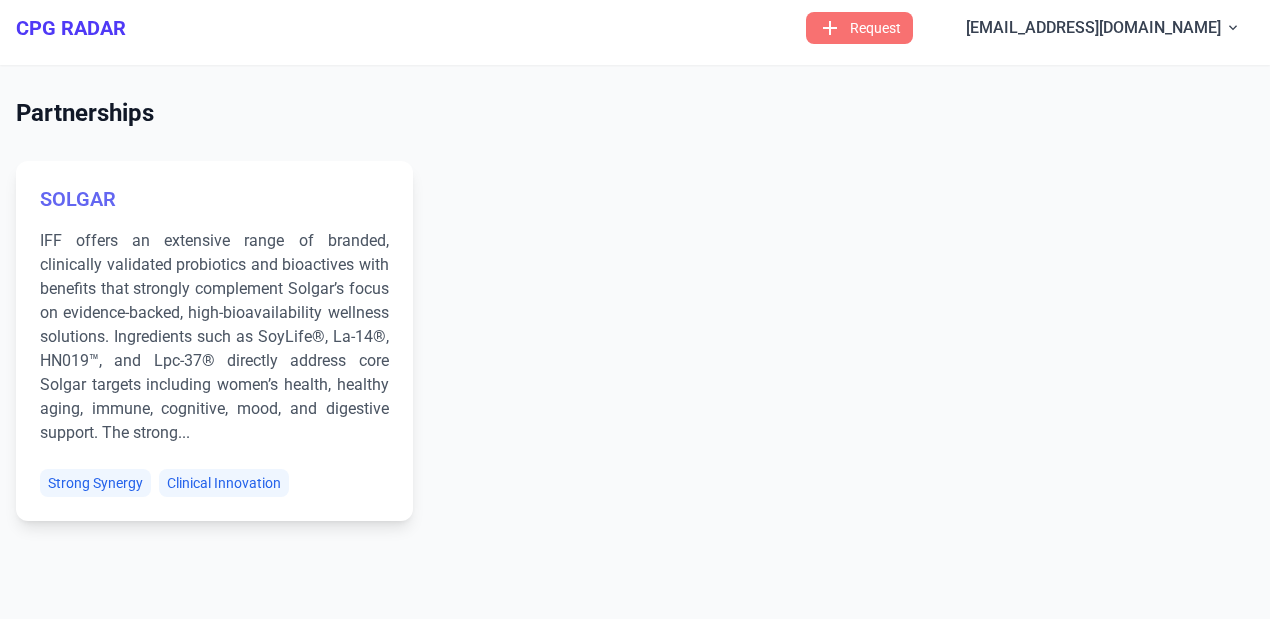 click on "IFF offers an extensive range of branded, clinically validated probiotics and bioactives with benefits that strongly complement Solgar’s focus on evidence-backed, high-bioavailability wellness solutions. Ingredients such as SoyLife®, La-14®, HN019™, and Lpc-37® directly address core Solgar targets including women’s health, healthy aging, immune, cognitive, mood, and digestive support. The strong..." at bounding box center (214, 337) 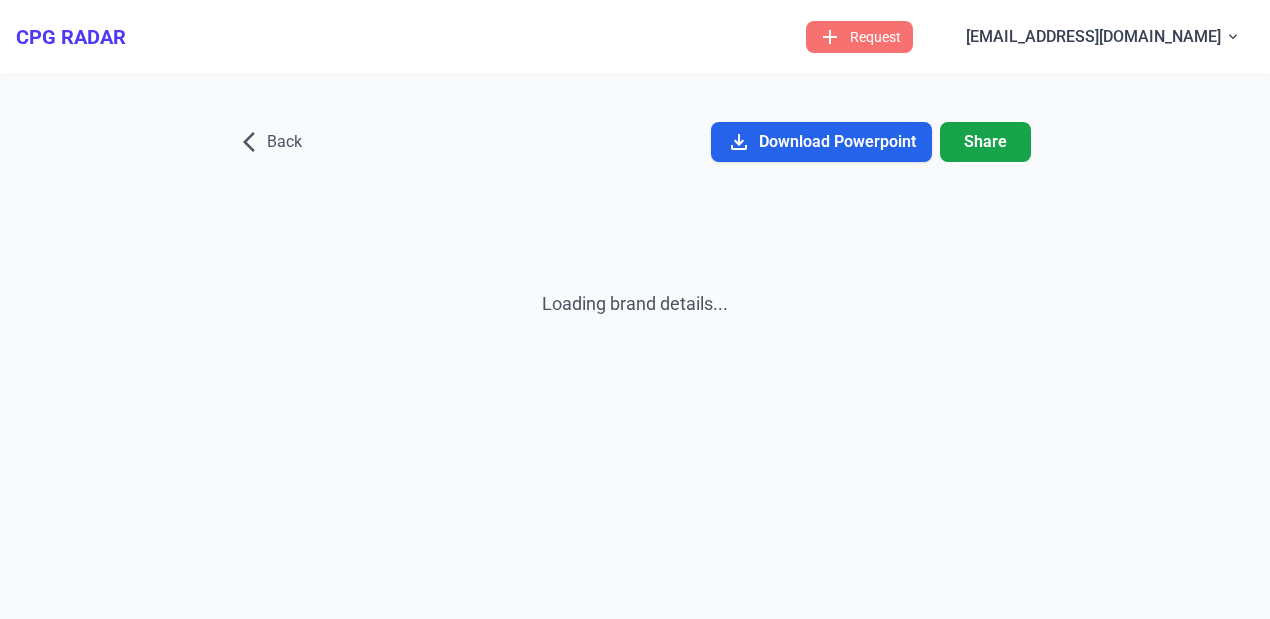 scroll, scrollTop: 0, scrollLeft: 0, axis: both 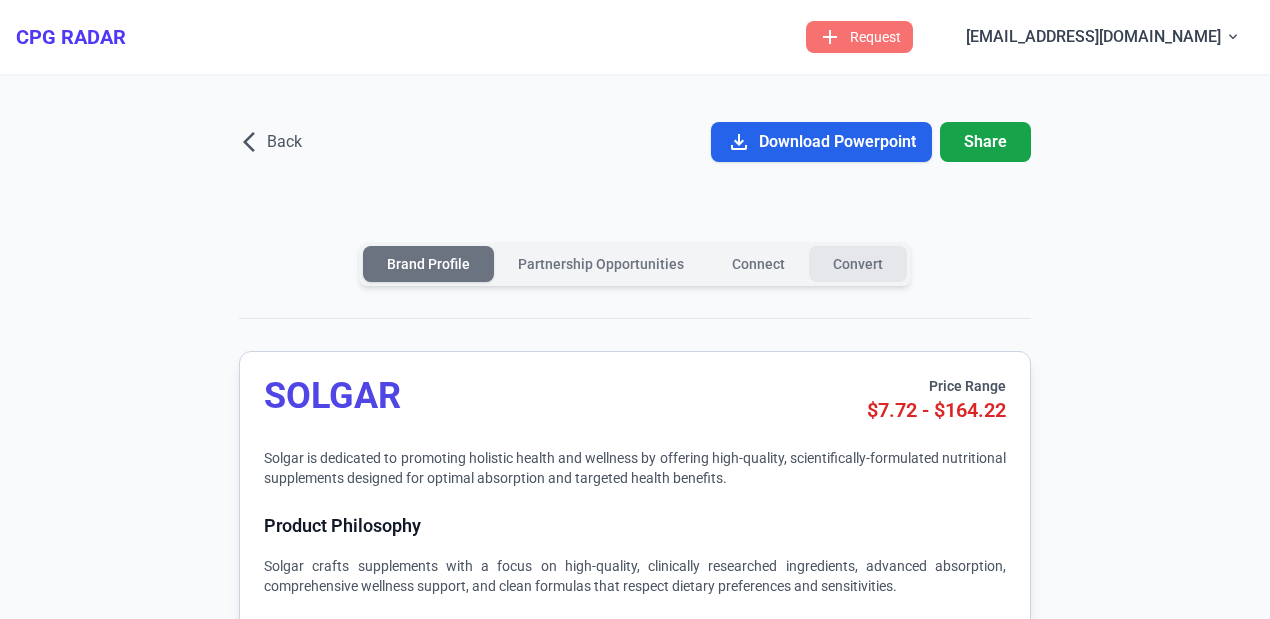 click on "Convert" at bounding box center [858, 264] 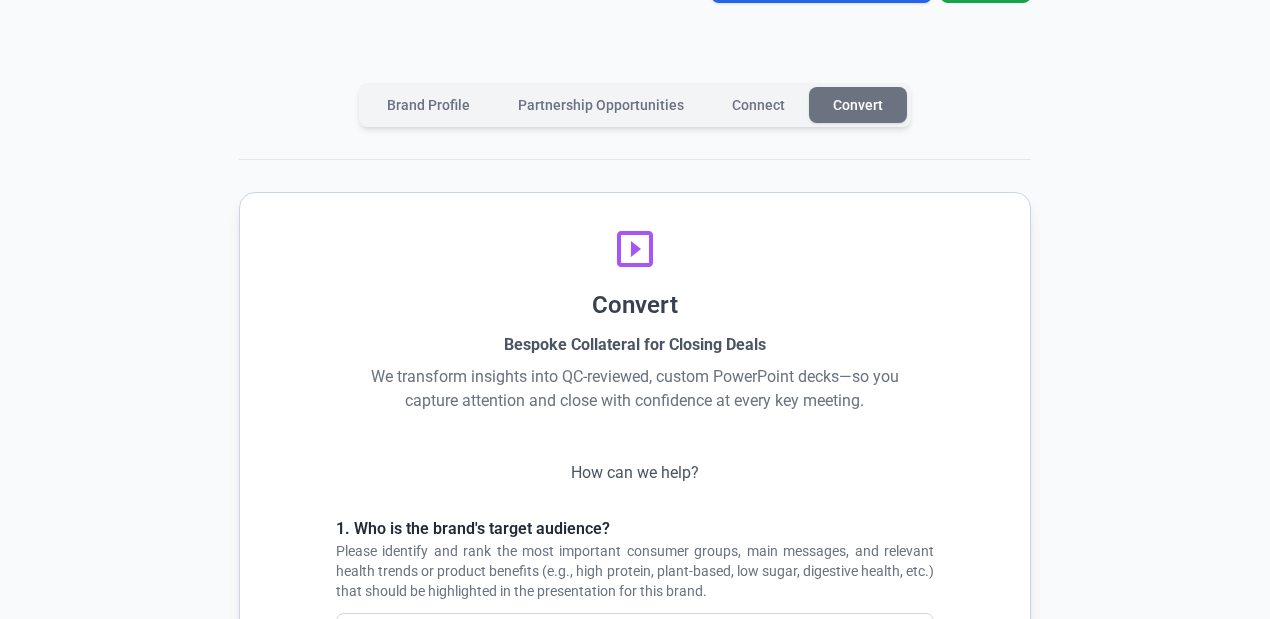 scroll, scrollTop: 0, scrollLeft: 0, axis: both 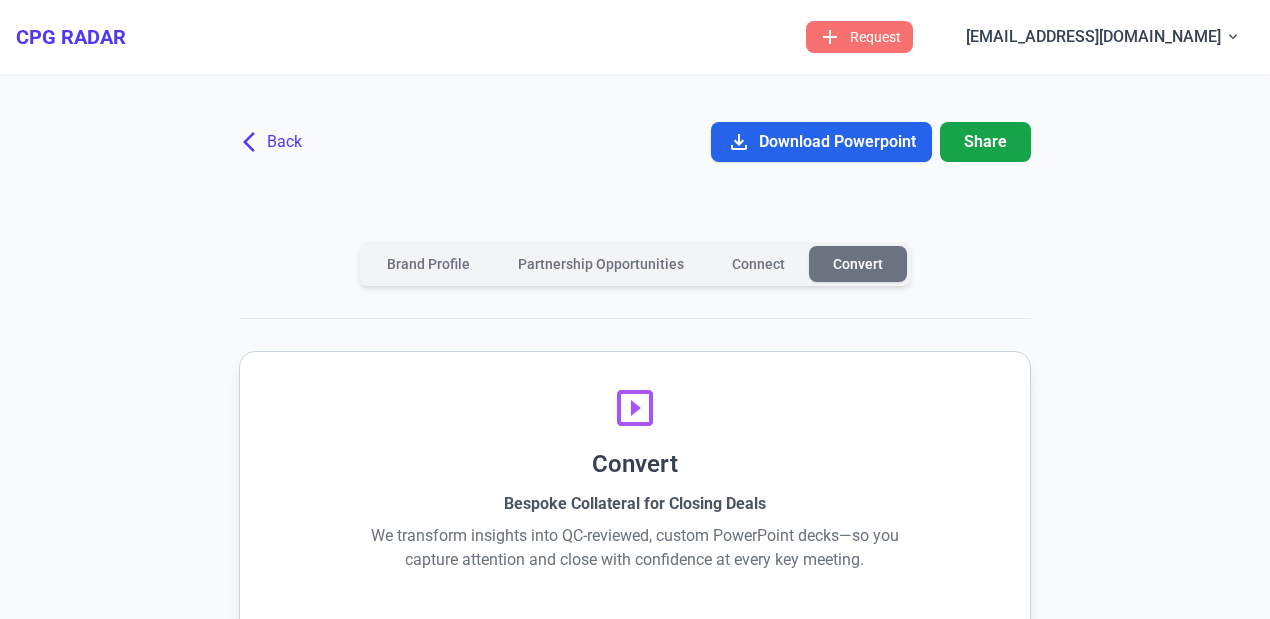 click on "arrow_back_ios   Back" at bounding box center [272, 142] 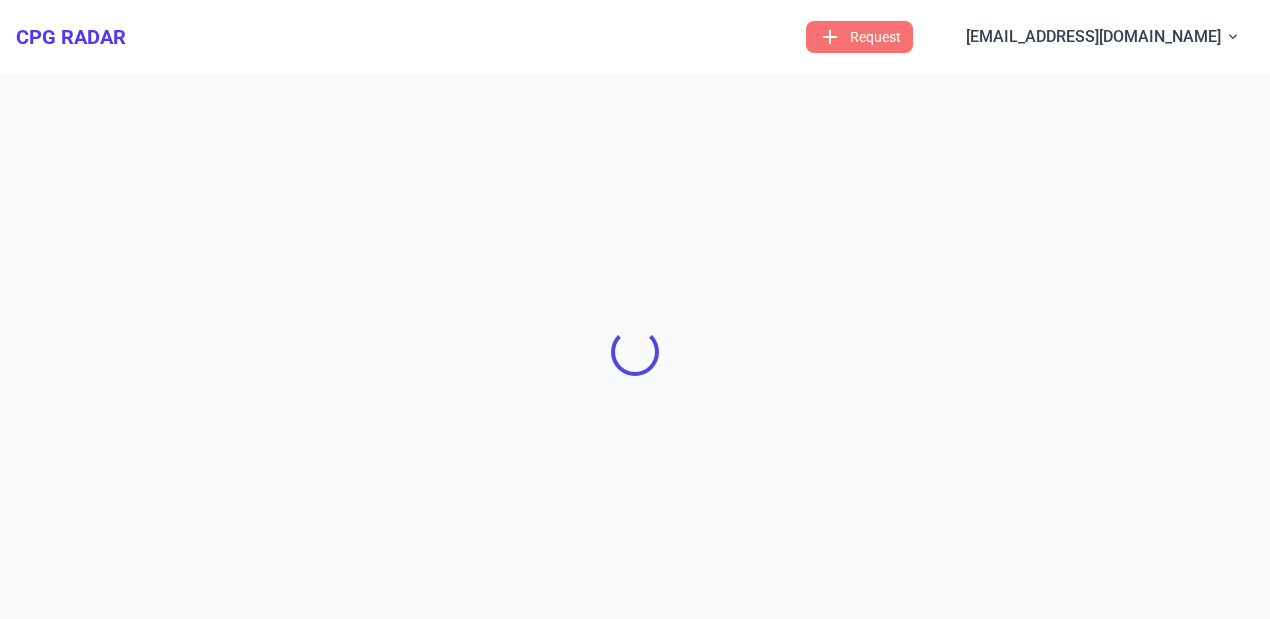 scroll, scrollTop: 9, scrollLeft: 0, axis: vertical 